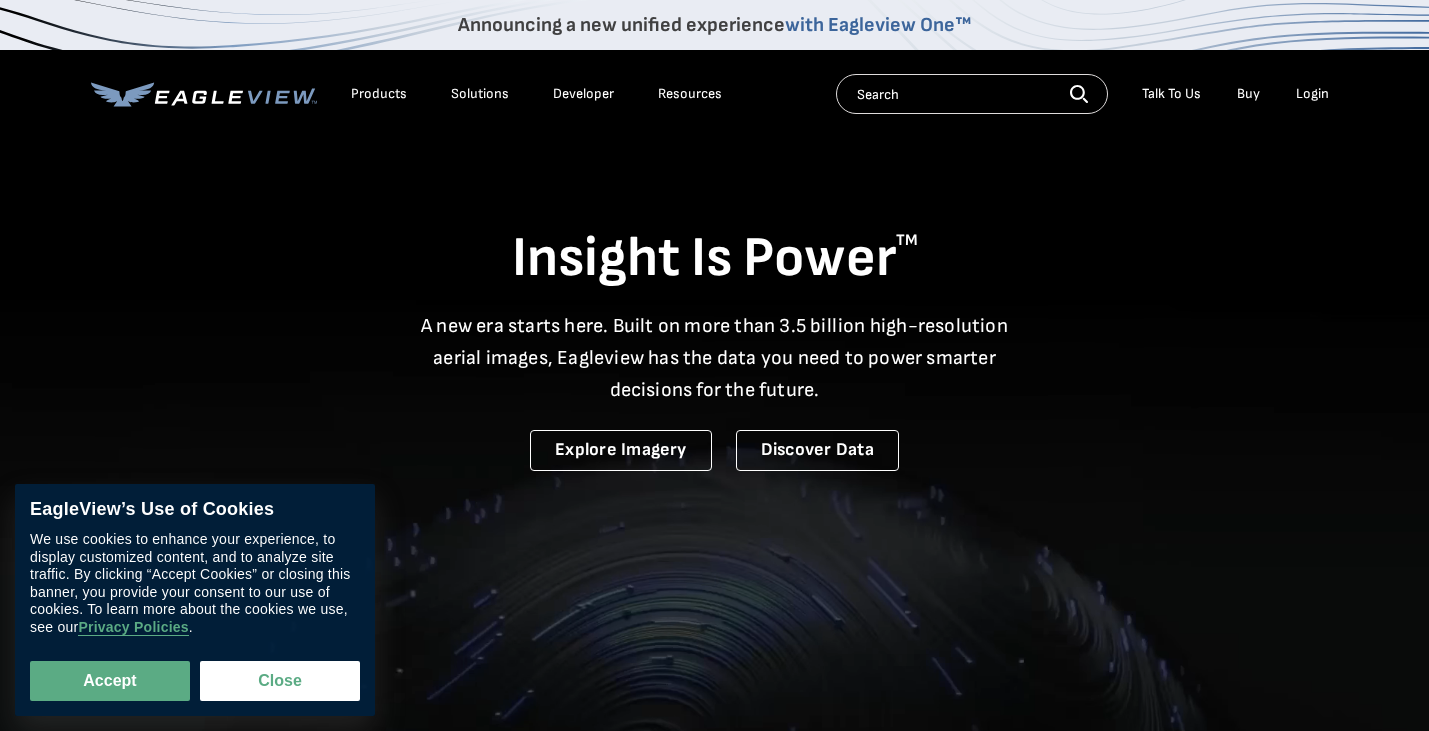scroll, scrollTop: 0, scrollLeft: 0, axis: both 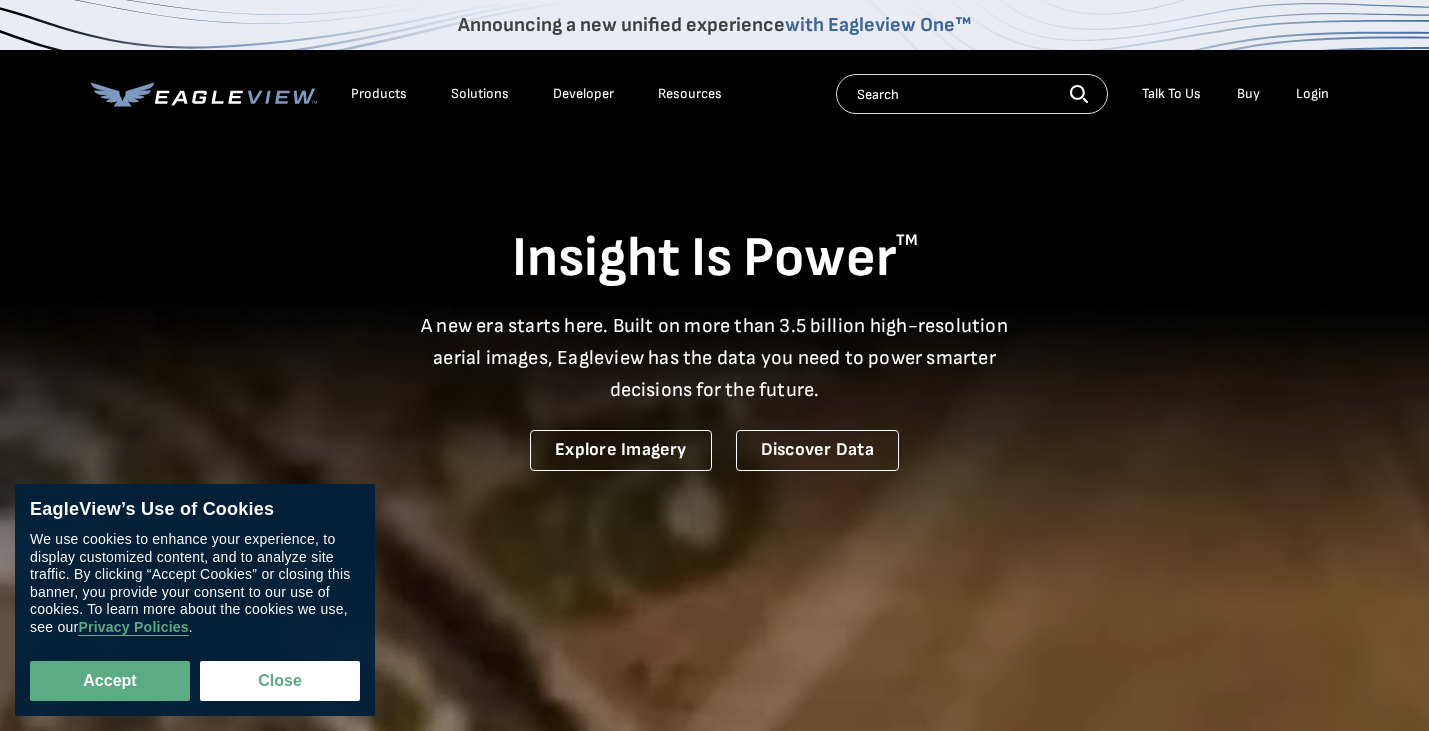 click on "Login" at bounding box center (1312, 94) 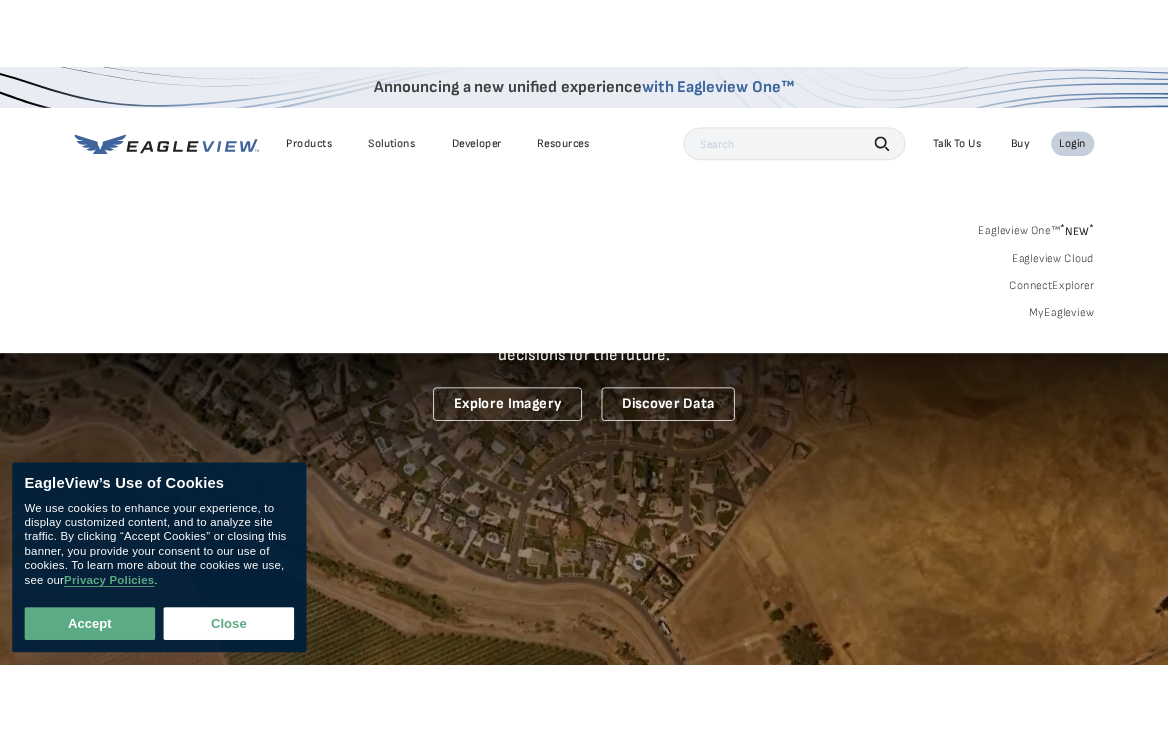 scroll, scrollTop: 40, scrollLeft: 0, axis: vertical 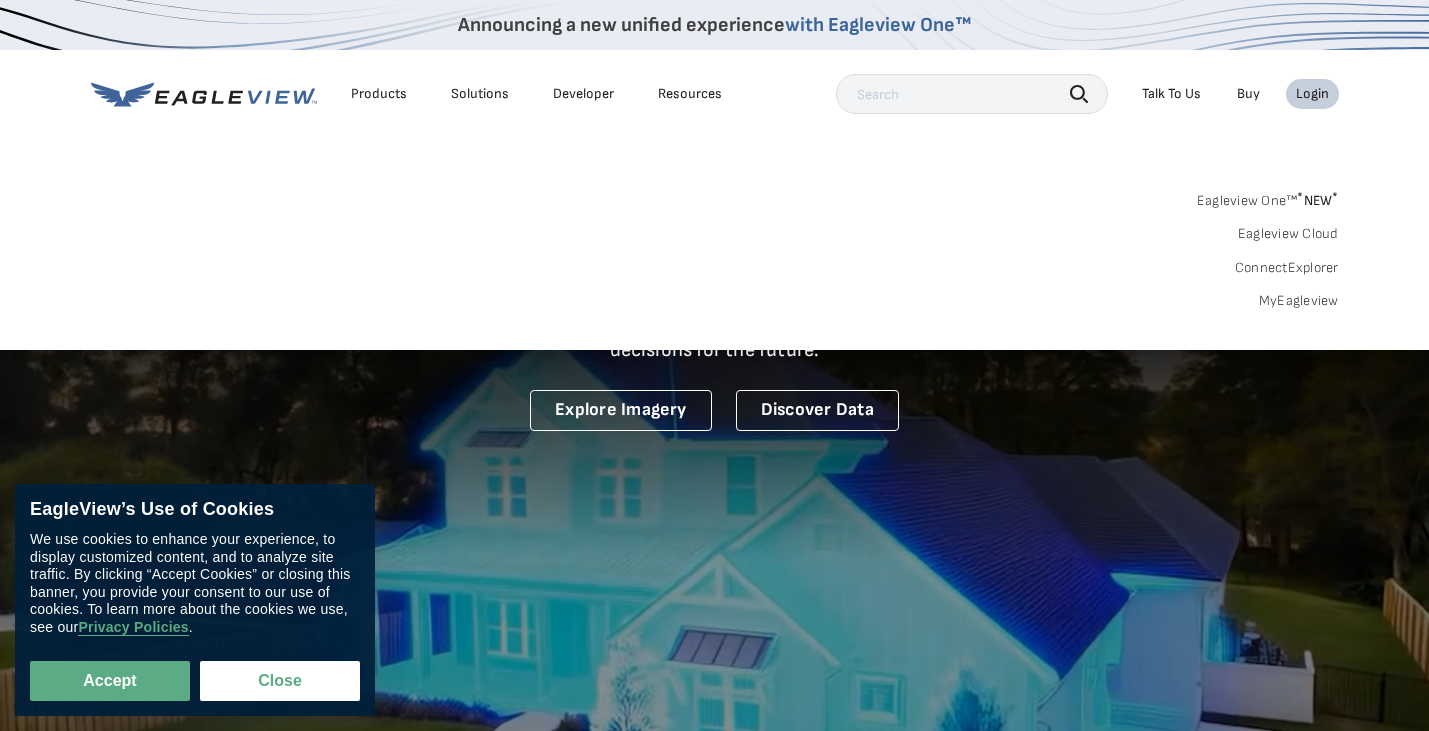 click on "MyEagleview" at bounding box center (1299, 301) 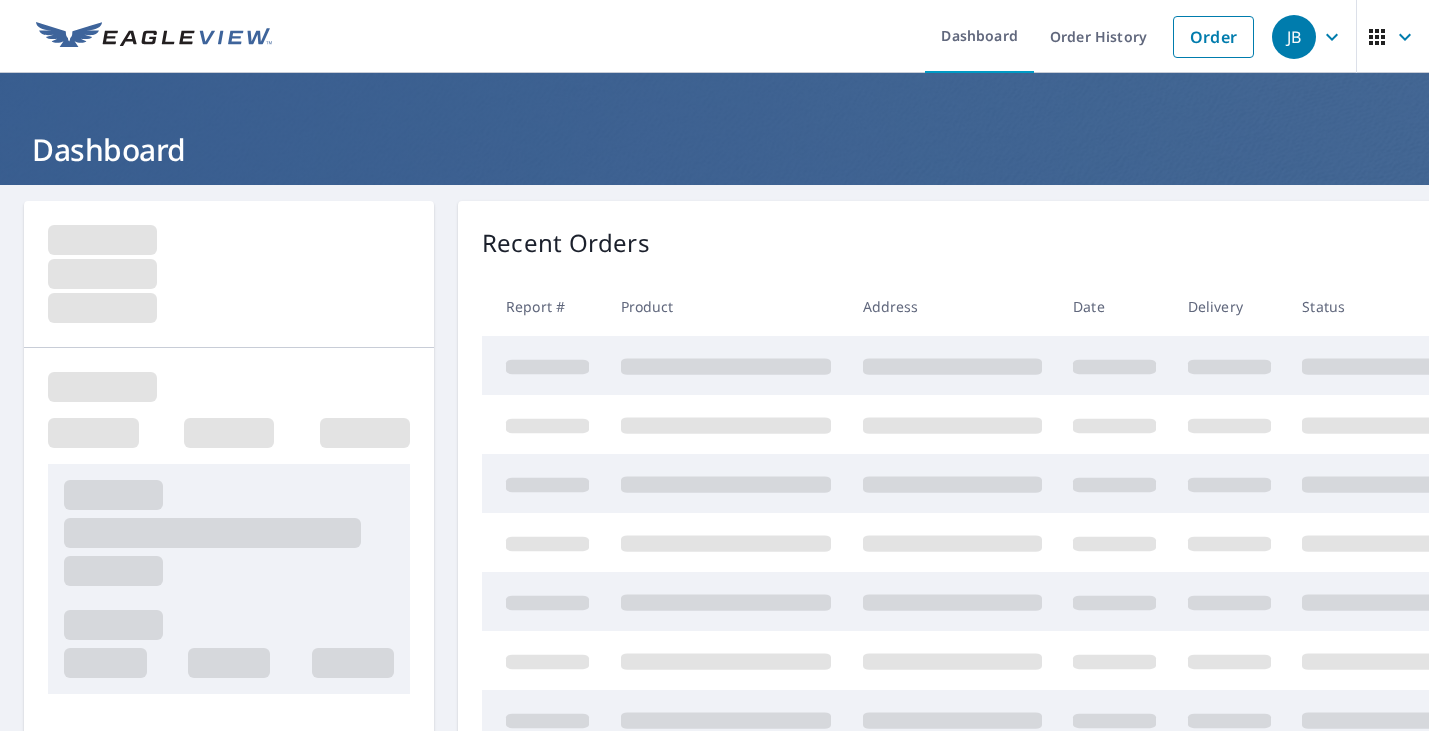 scroll, scrollTop: 0, scrollLeft: 0, axis: both 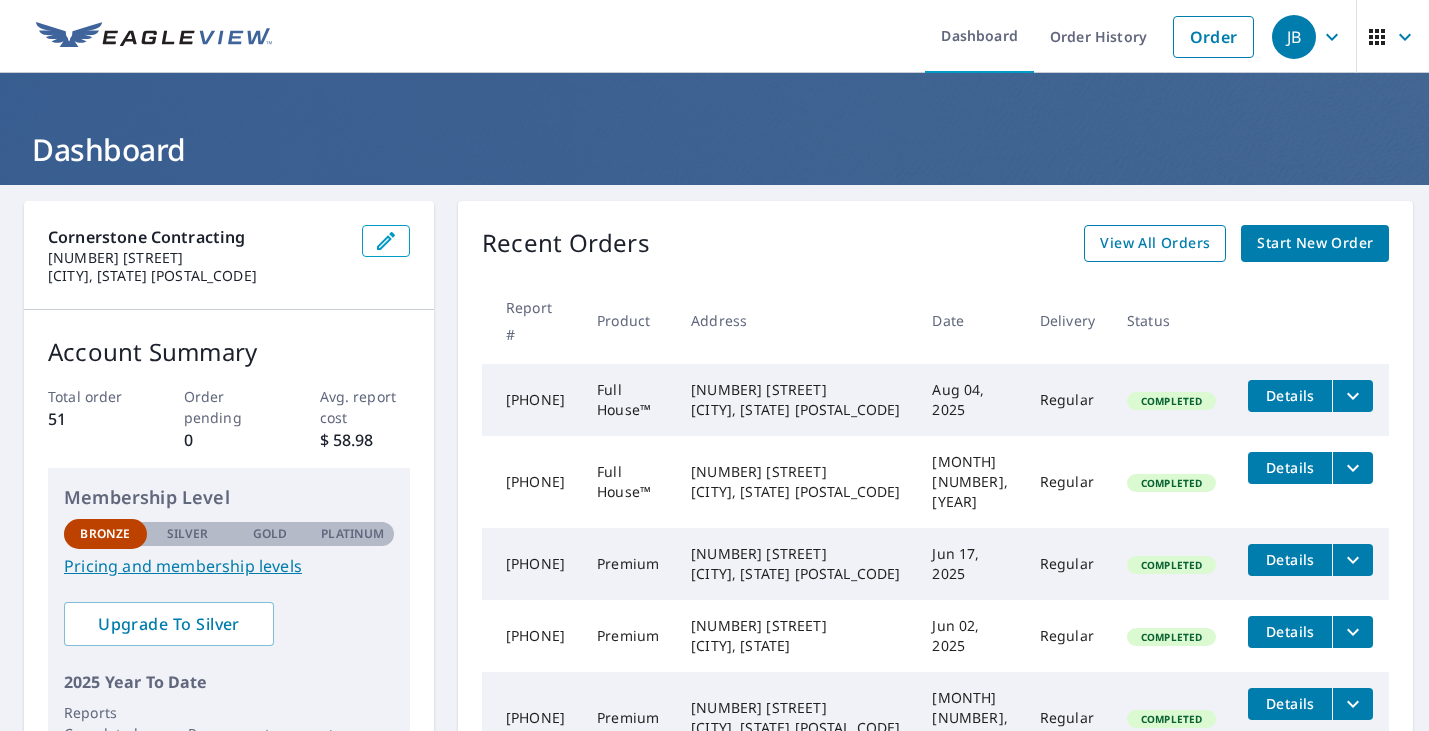 click on "View All Orders" at bounding box center (1155, 243) 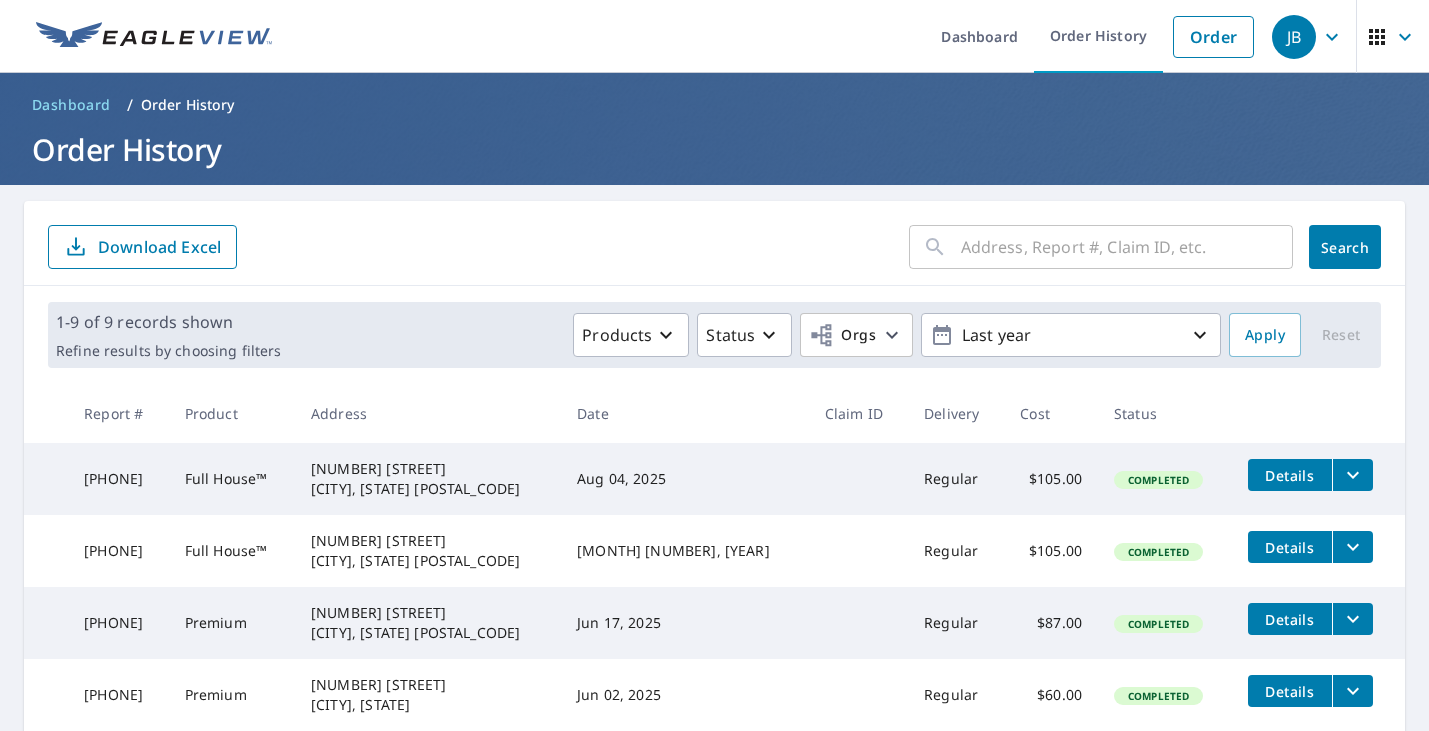 click at bounding box center [1127, 247] 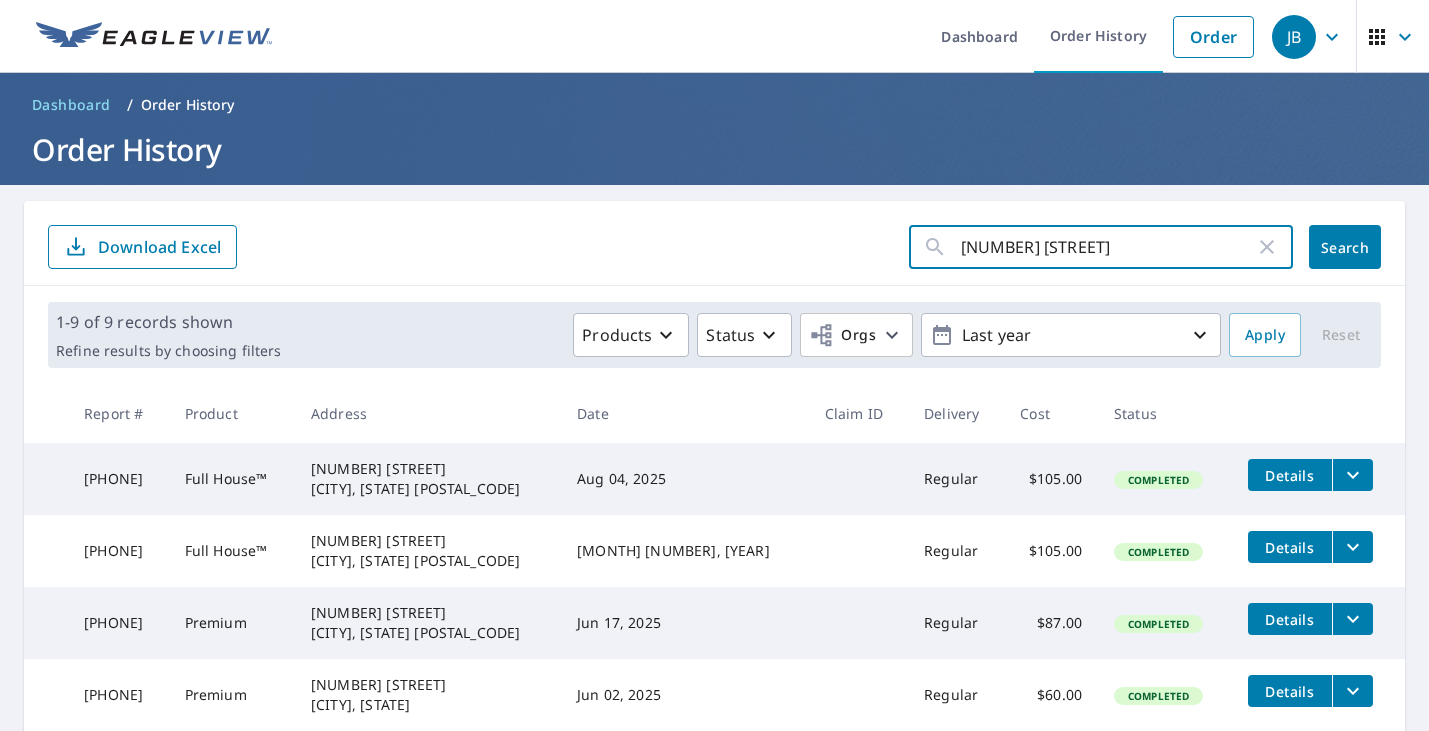 type on "1418 Knox valley" 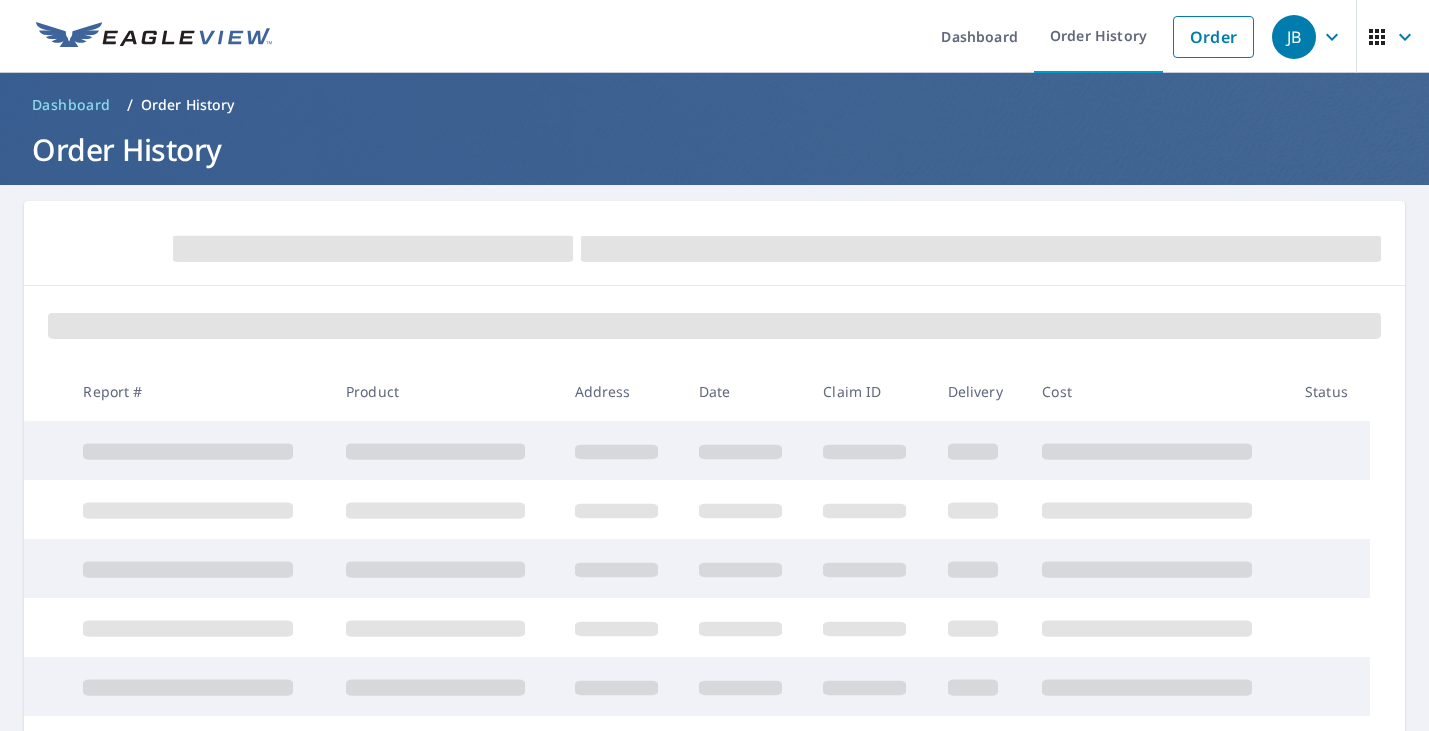 scroll, scrollTop: 9, scrollLeft: 0, axis: vertical 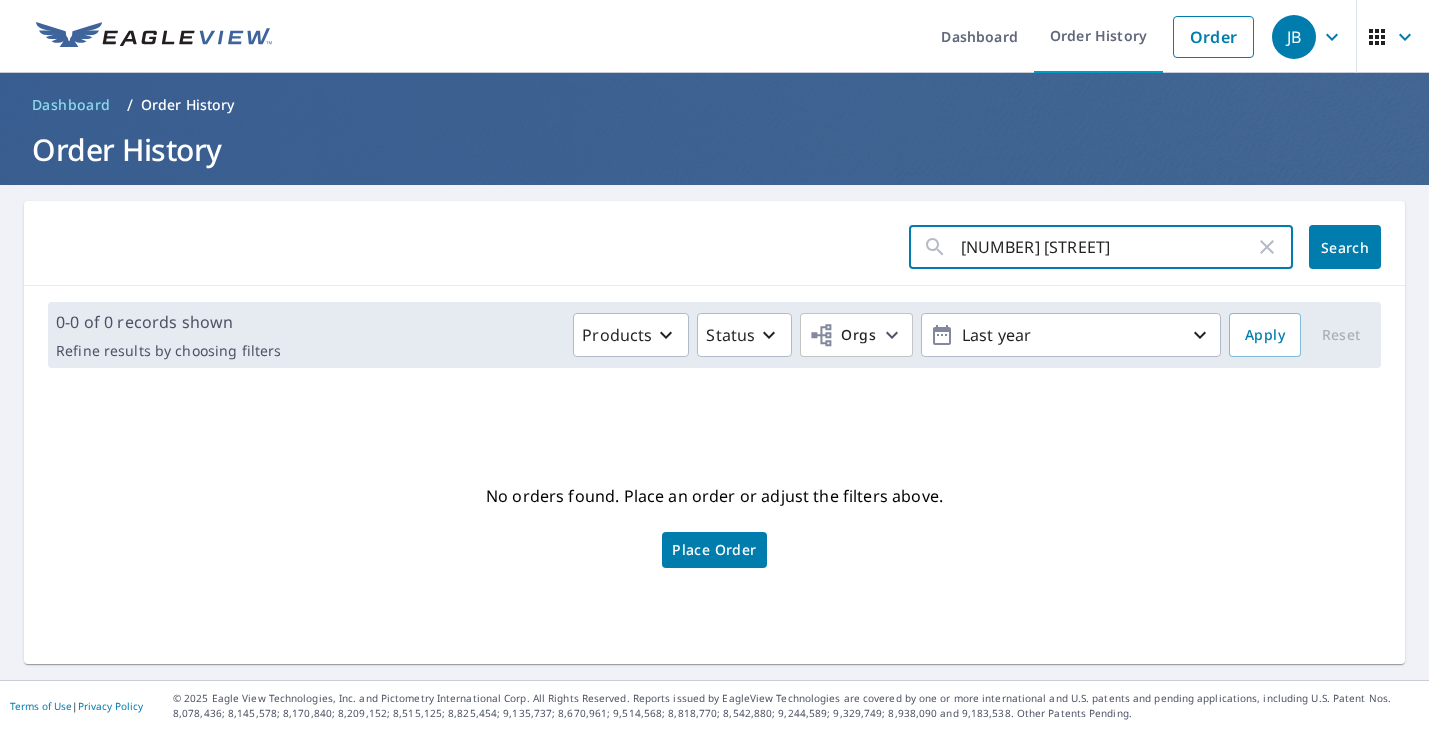 drag, startPoint x: 990, startPoint y: 248, endPoint x: 953, endPoint y: 245, distance: 37.12142 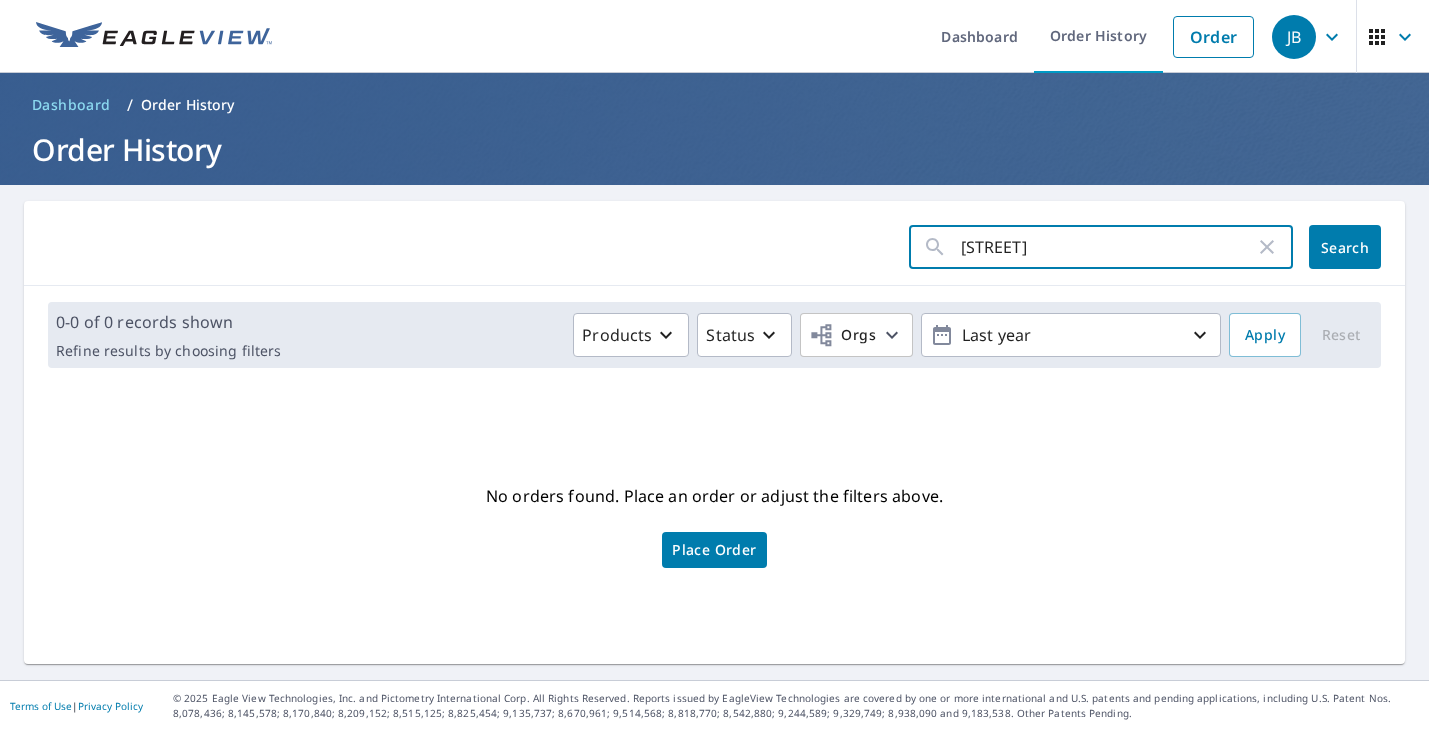 click on "Search" 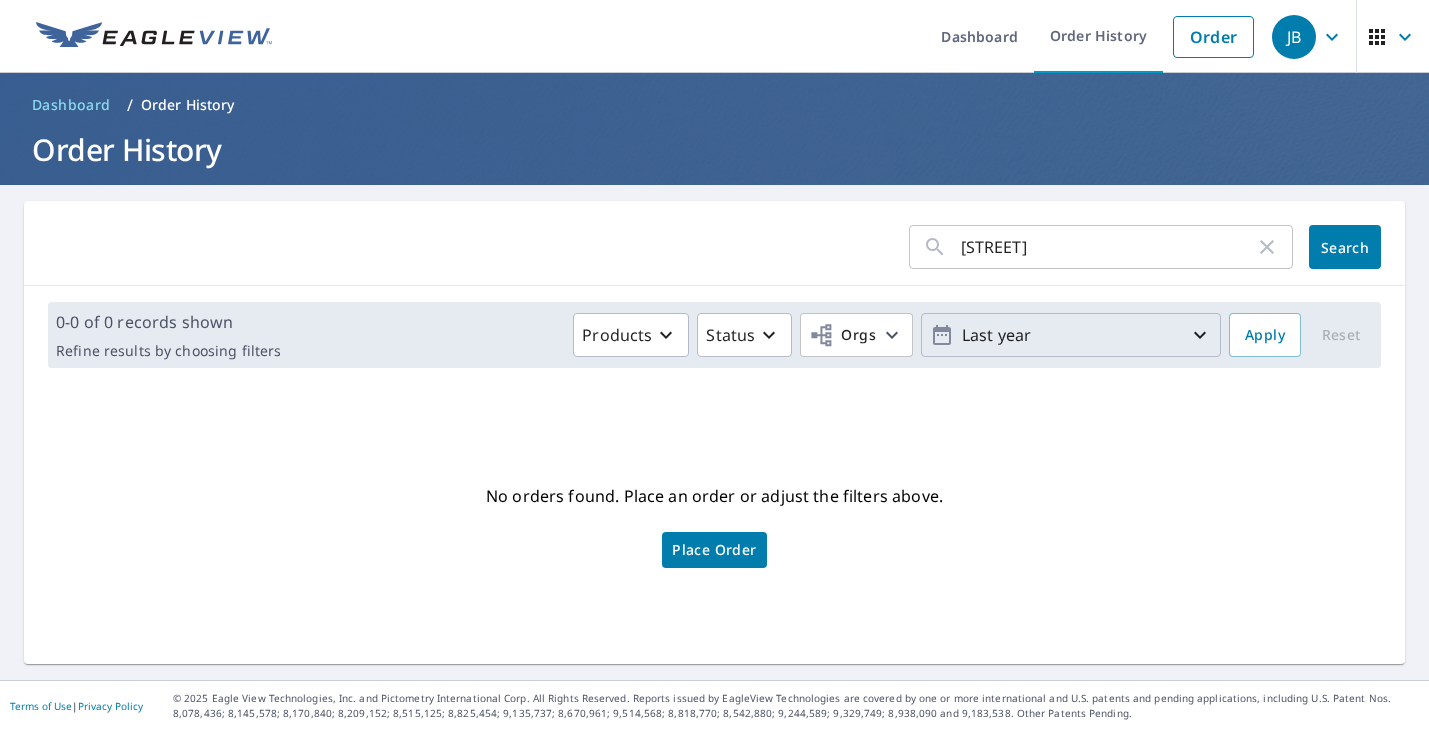 click on "Last year" at bounding box center [1071, 335] 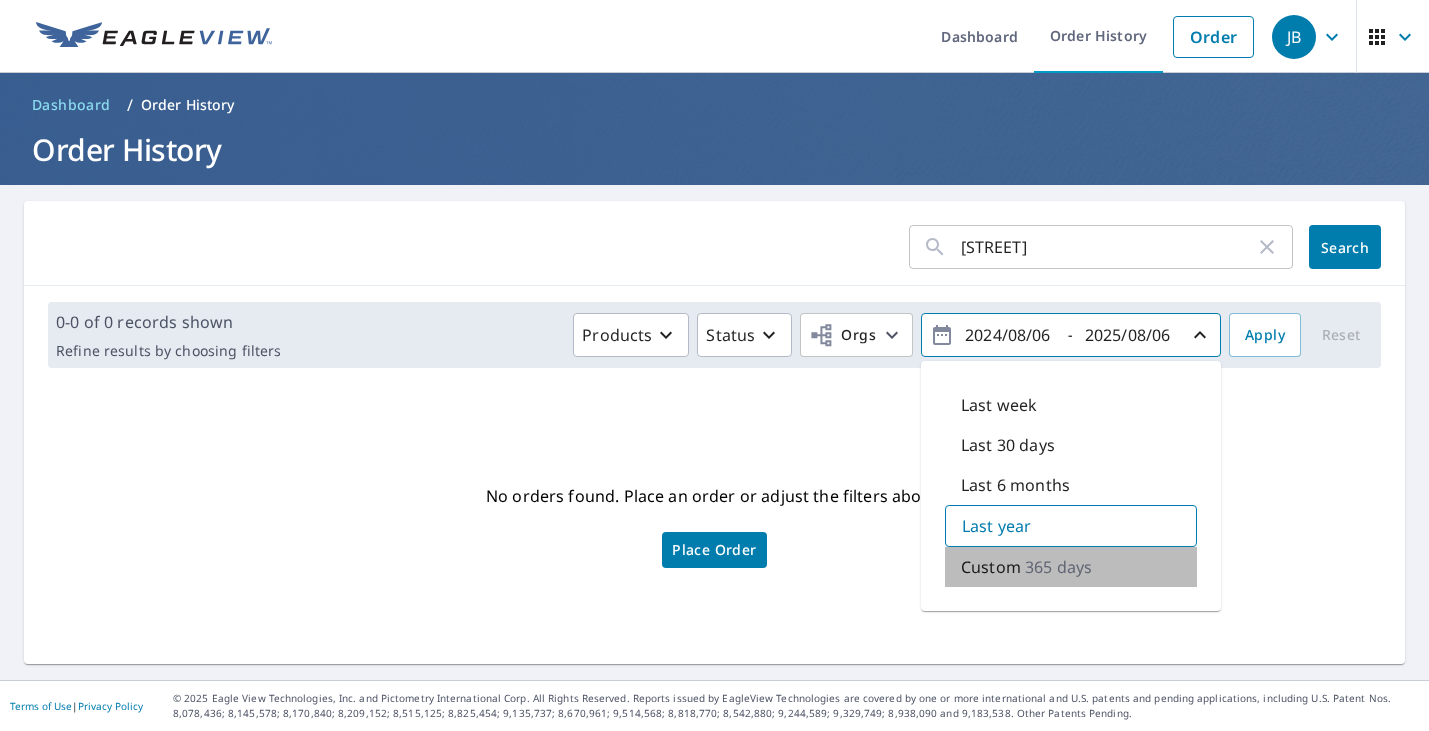 click on "365 days" at bounding box center (1058, 567) 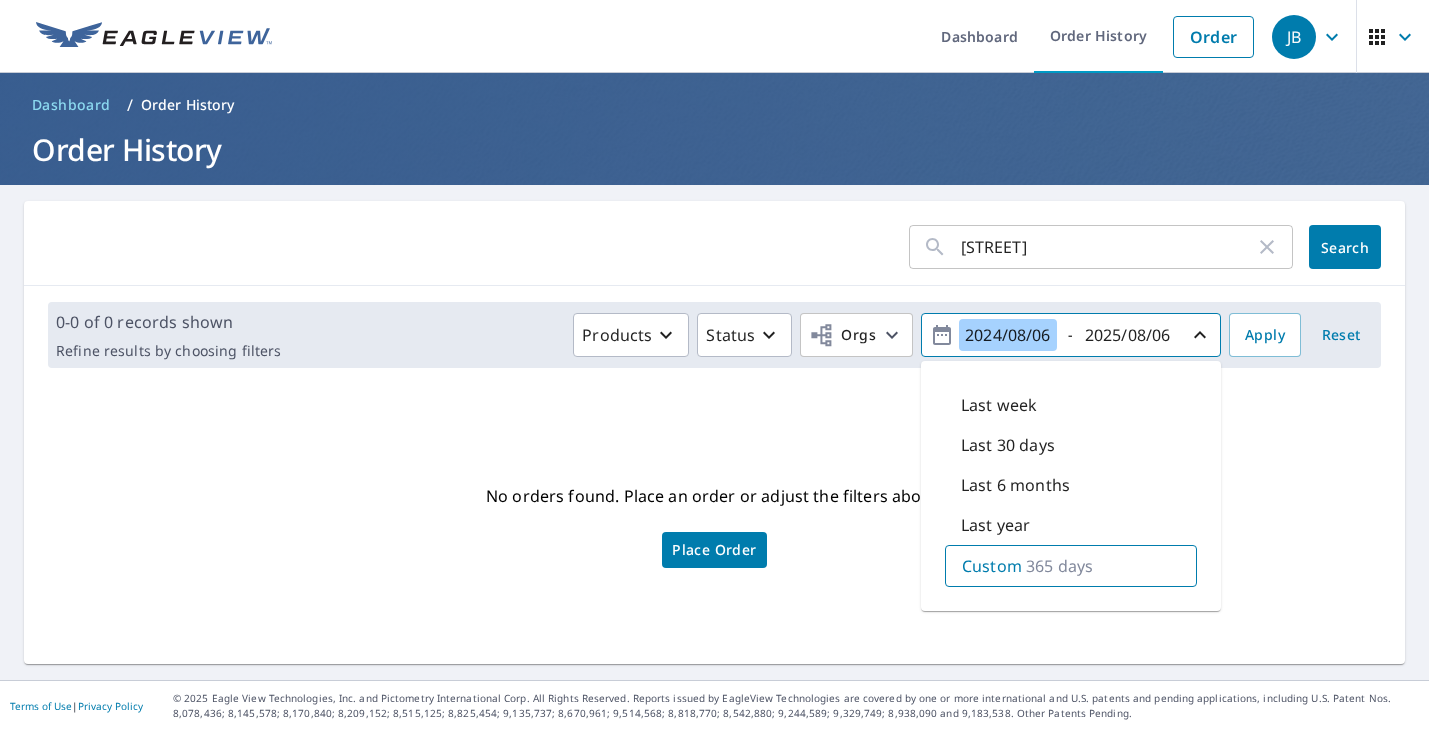 click on "2024/08/06" at bounding box center [1008, 335] 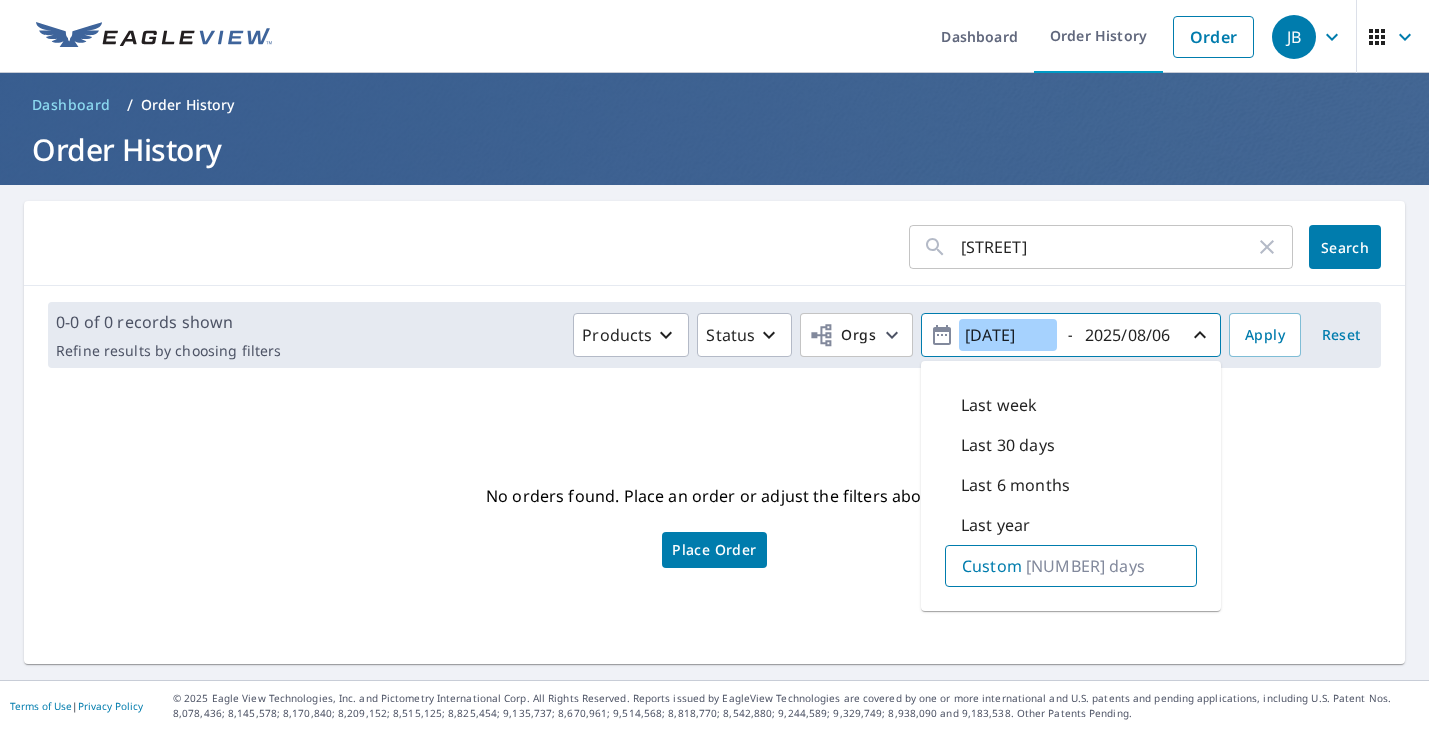 type on "2020/08/06" 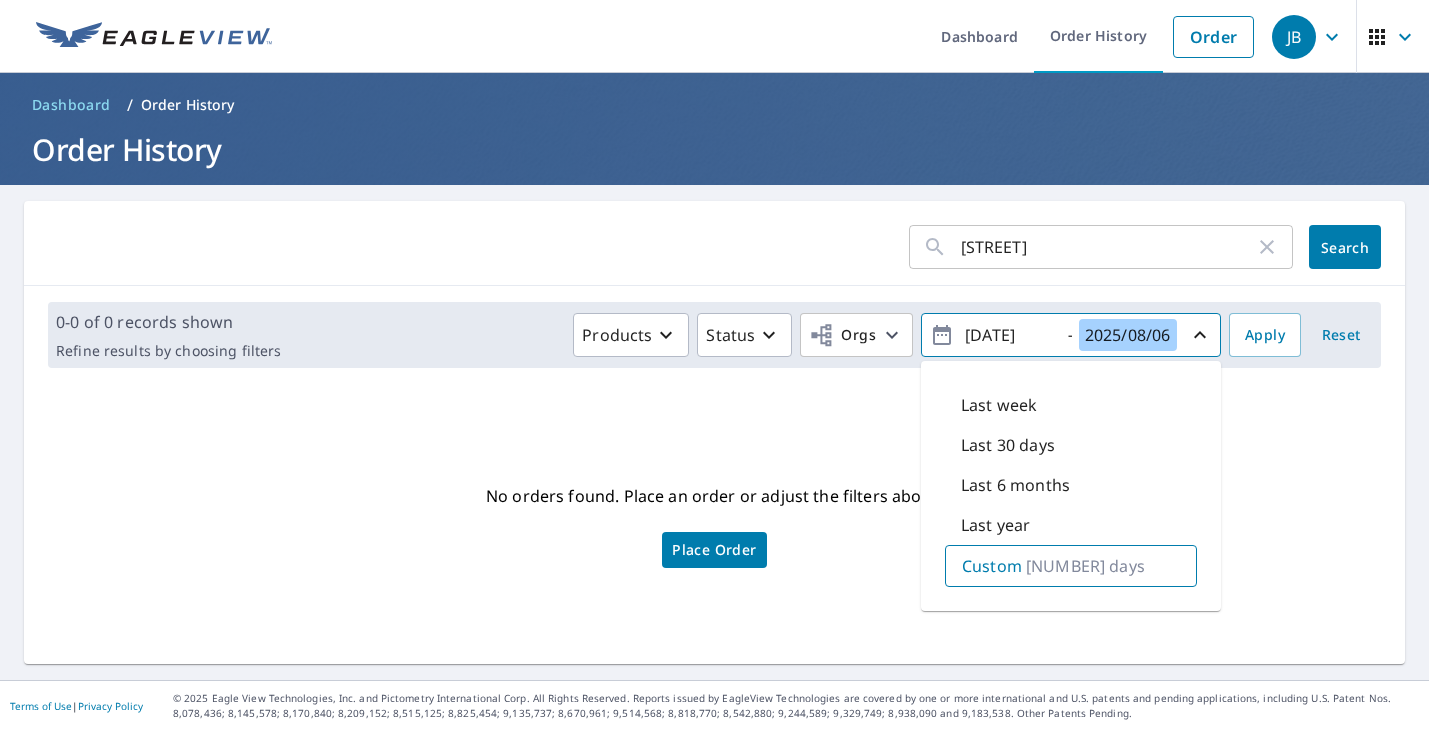 click on "2025/08/06" at bounding box center [1128, 335] 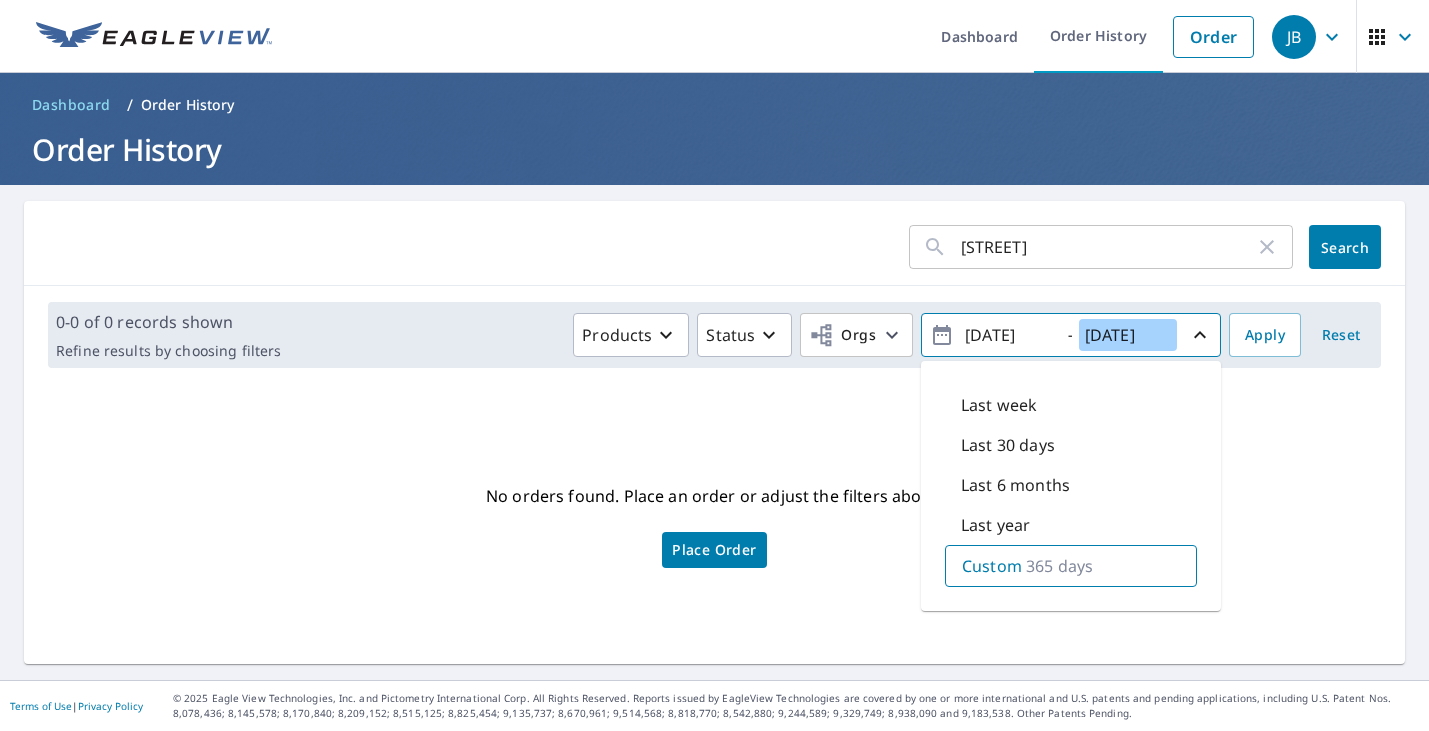 type on "2021/08/06" 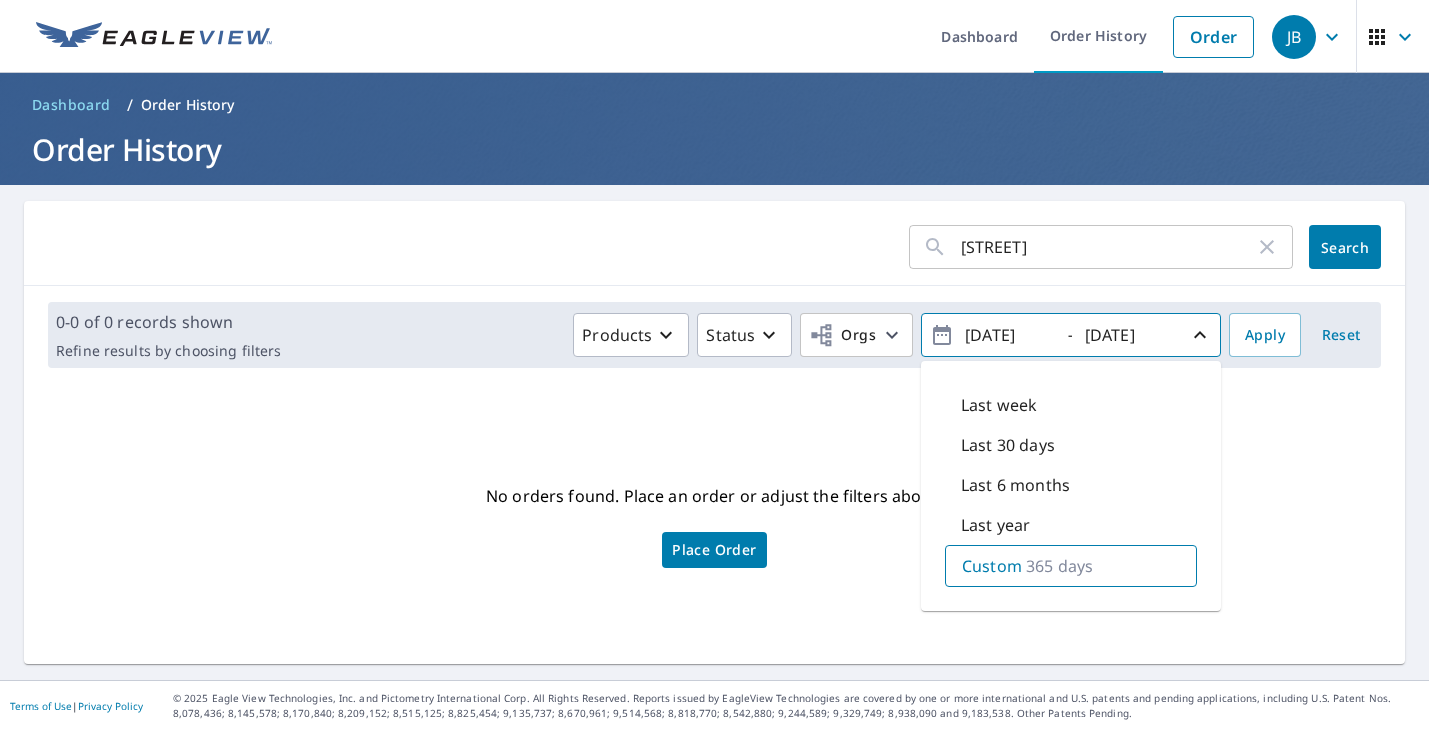 click on "No orders found. Place an order or adjust the filters above. Place Order" at bounding box center [714, 524] 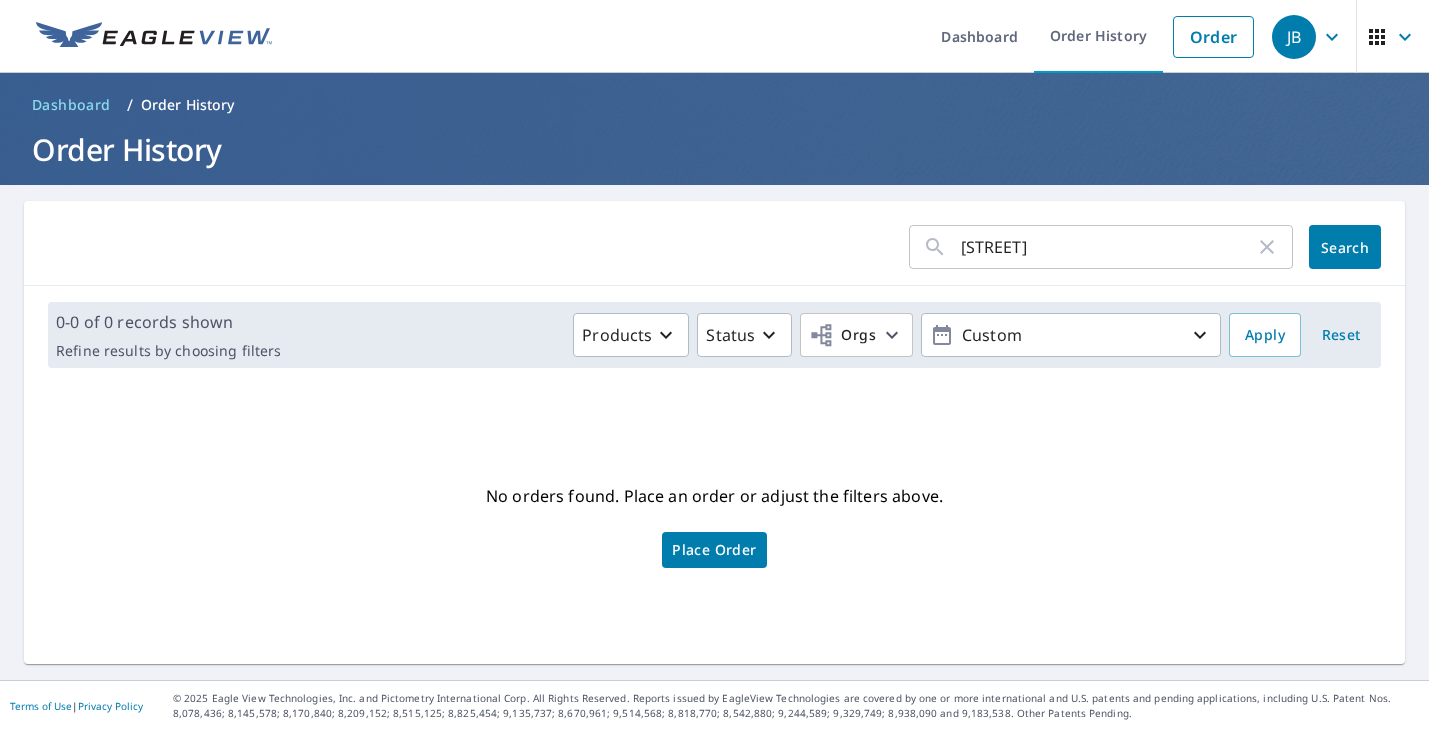click on "Search" at bounding box center [1345, 247] 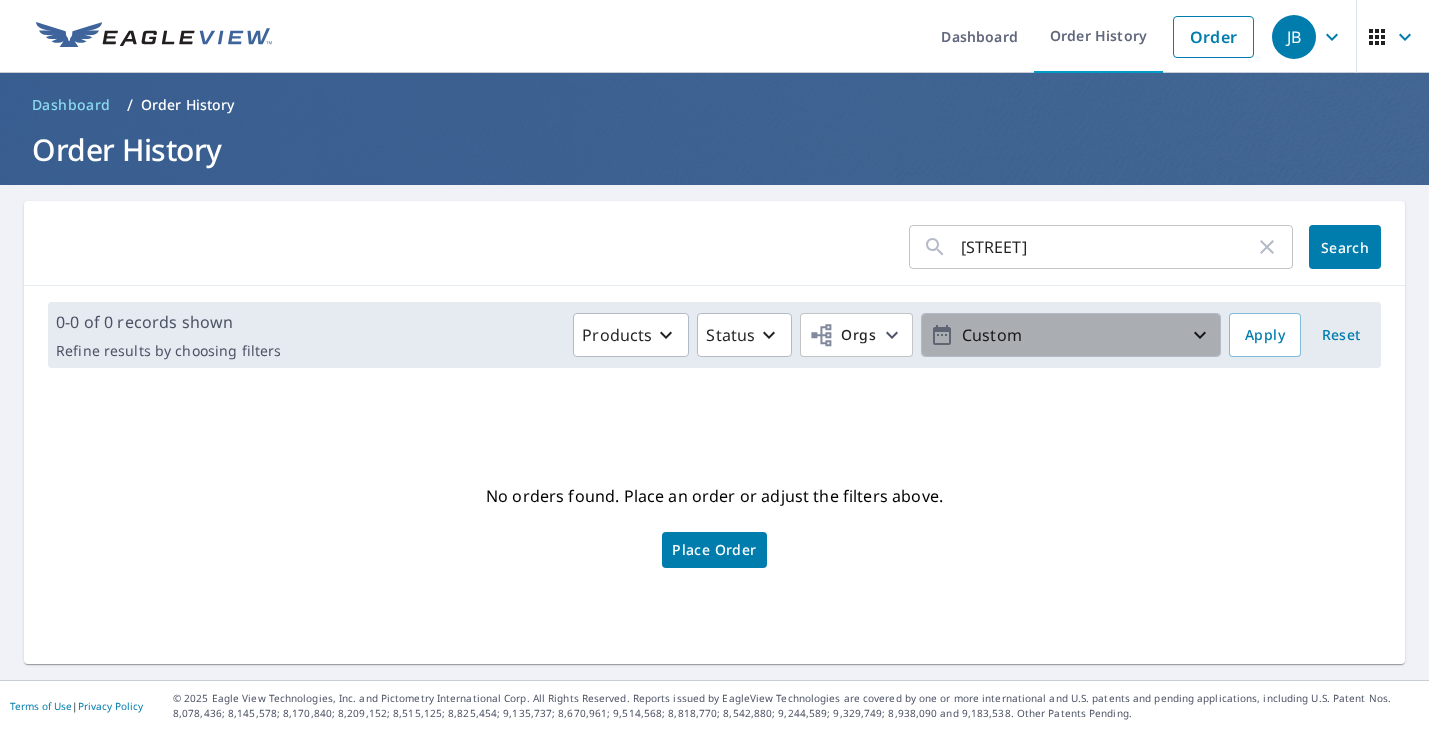 click on "Custom" at bounding box center [1071, 335] 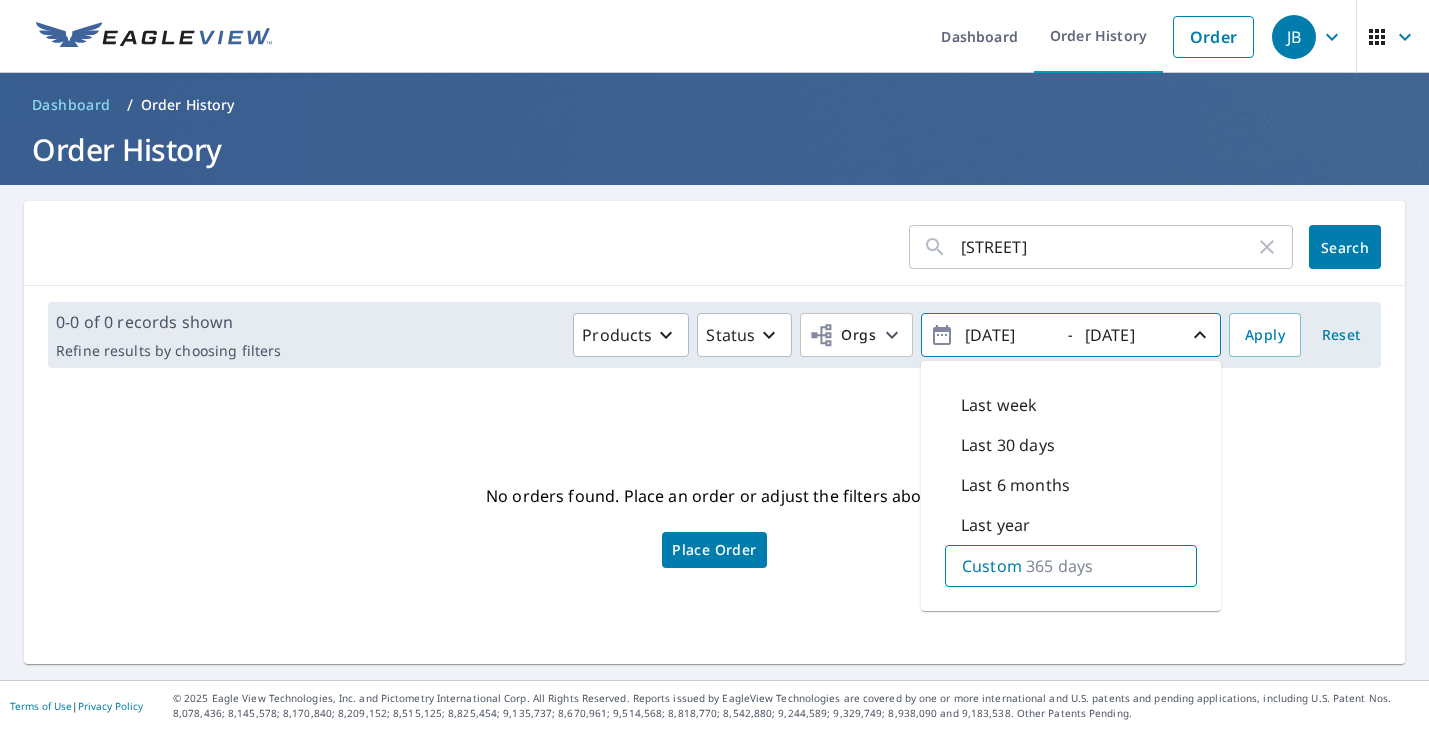 click on "2020/08/06" at bounding box center (1008, 335) 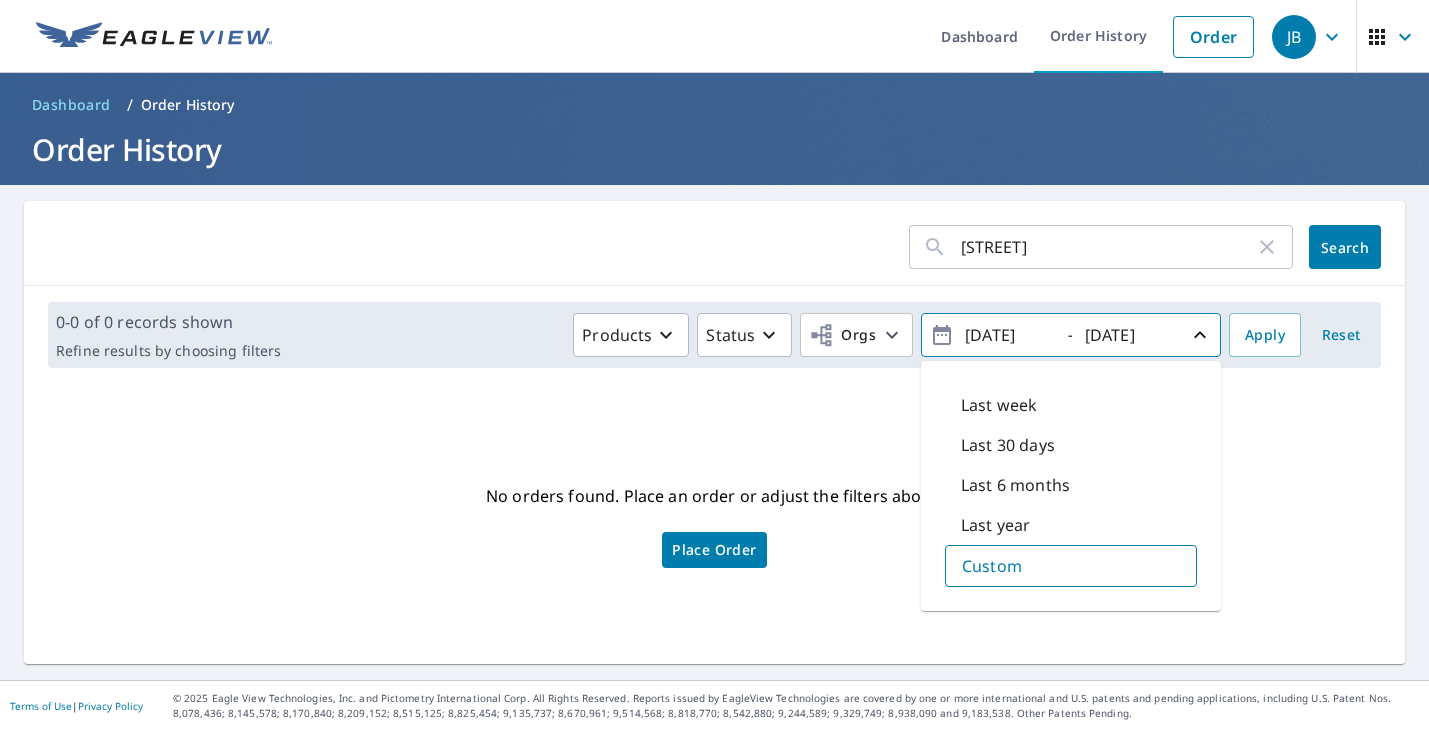 type on "2021/08/06" 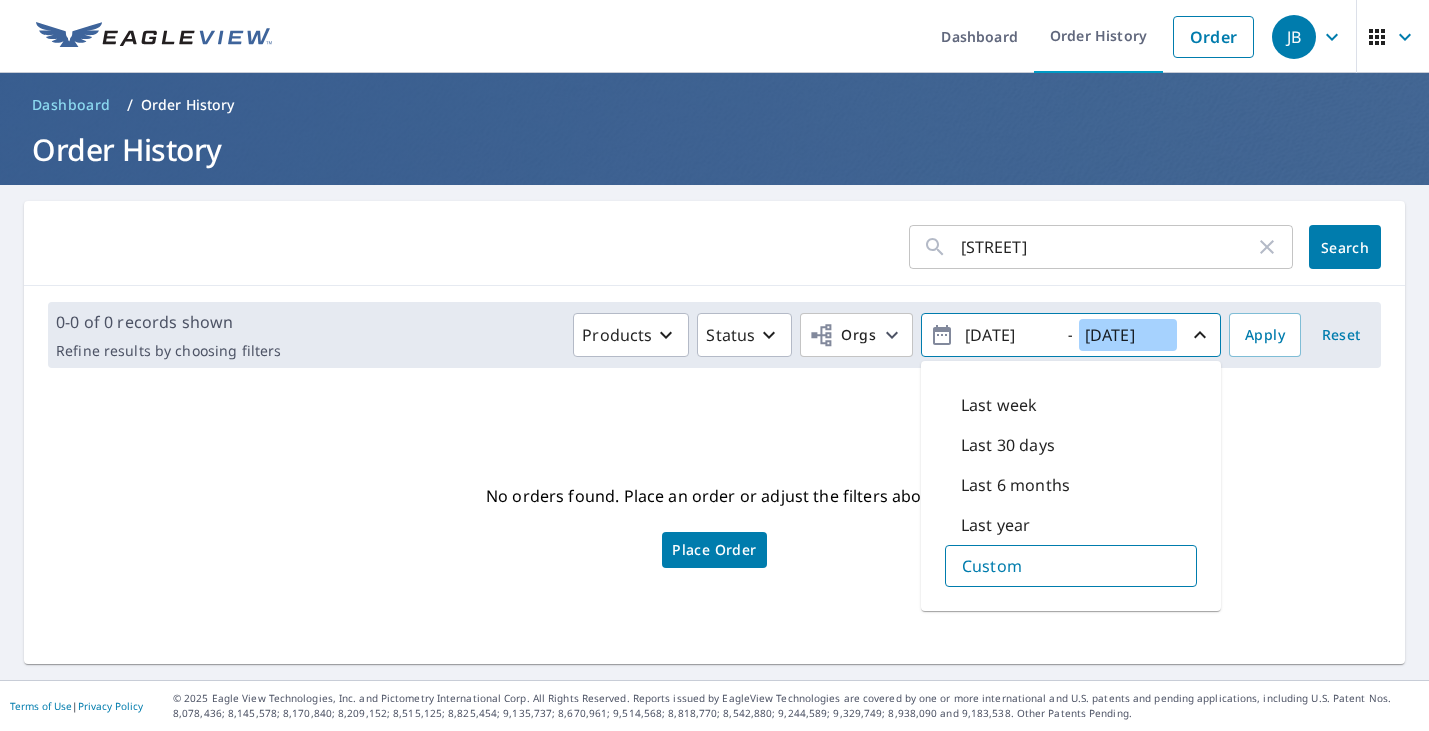 click on "2021/08/06" at bounding box center [1128, 335] 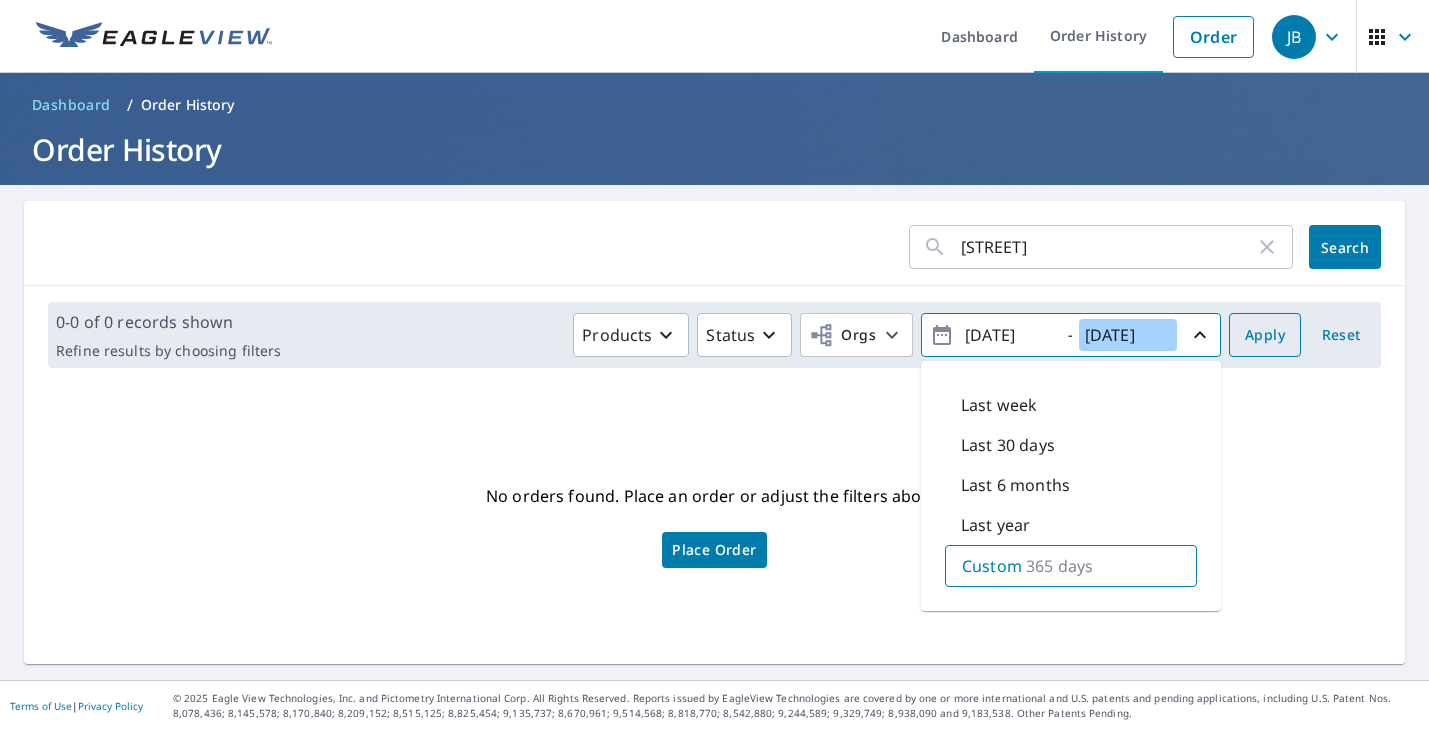 type on "2022/08/06" 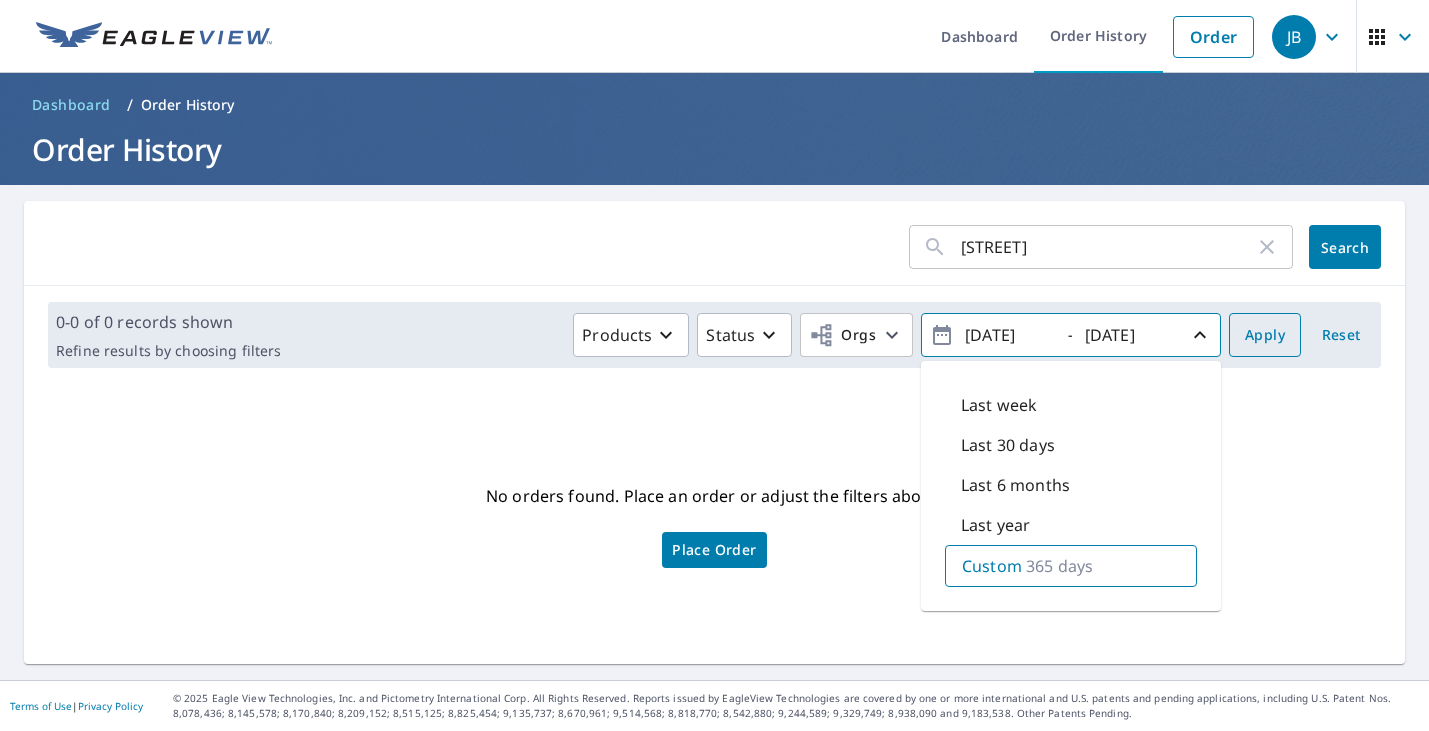 click on "Apply" at bounding box center (1265, 335) 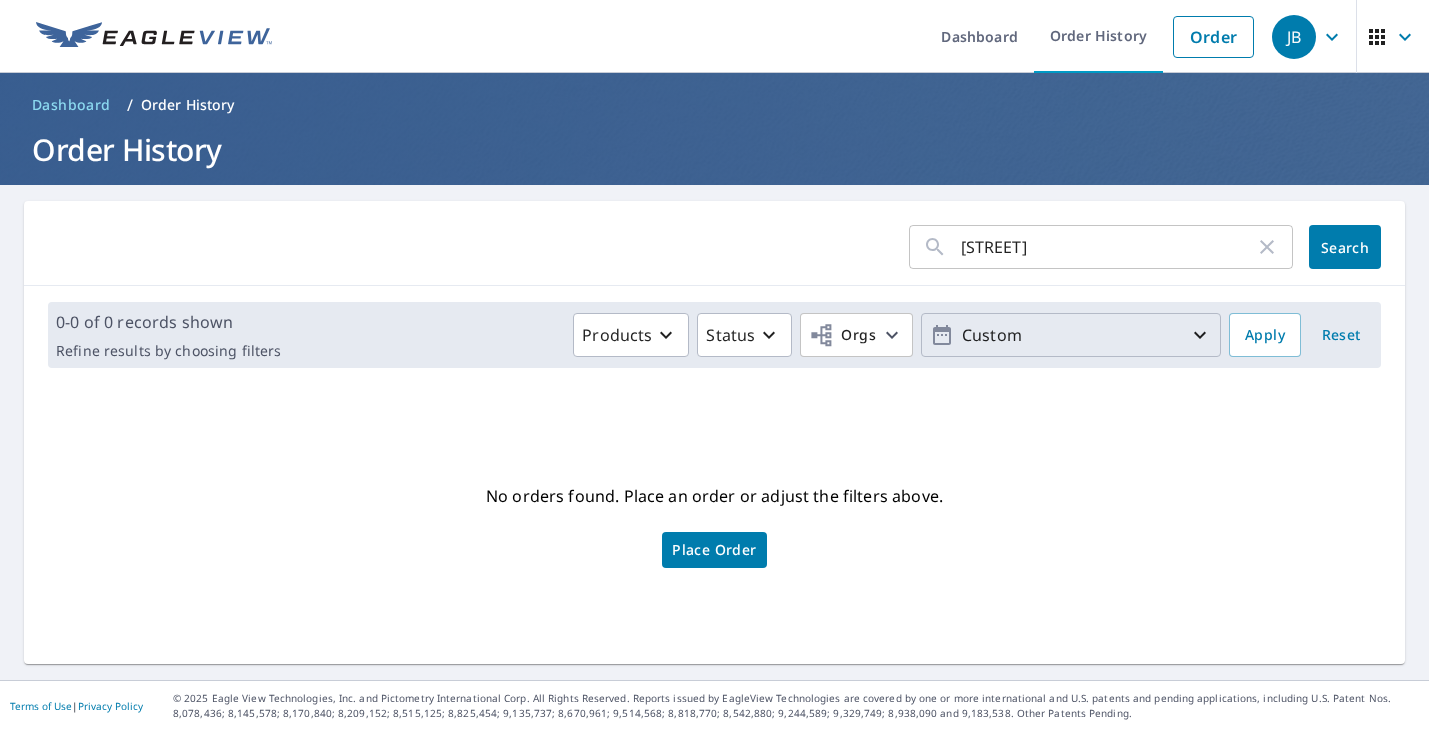click 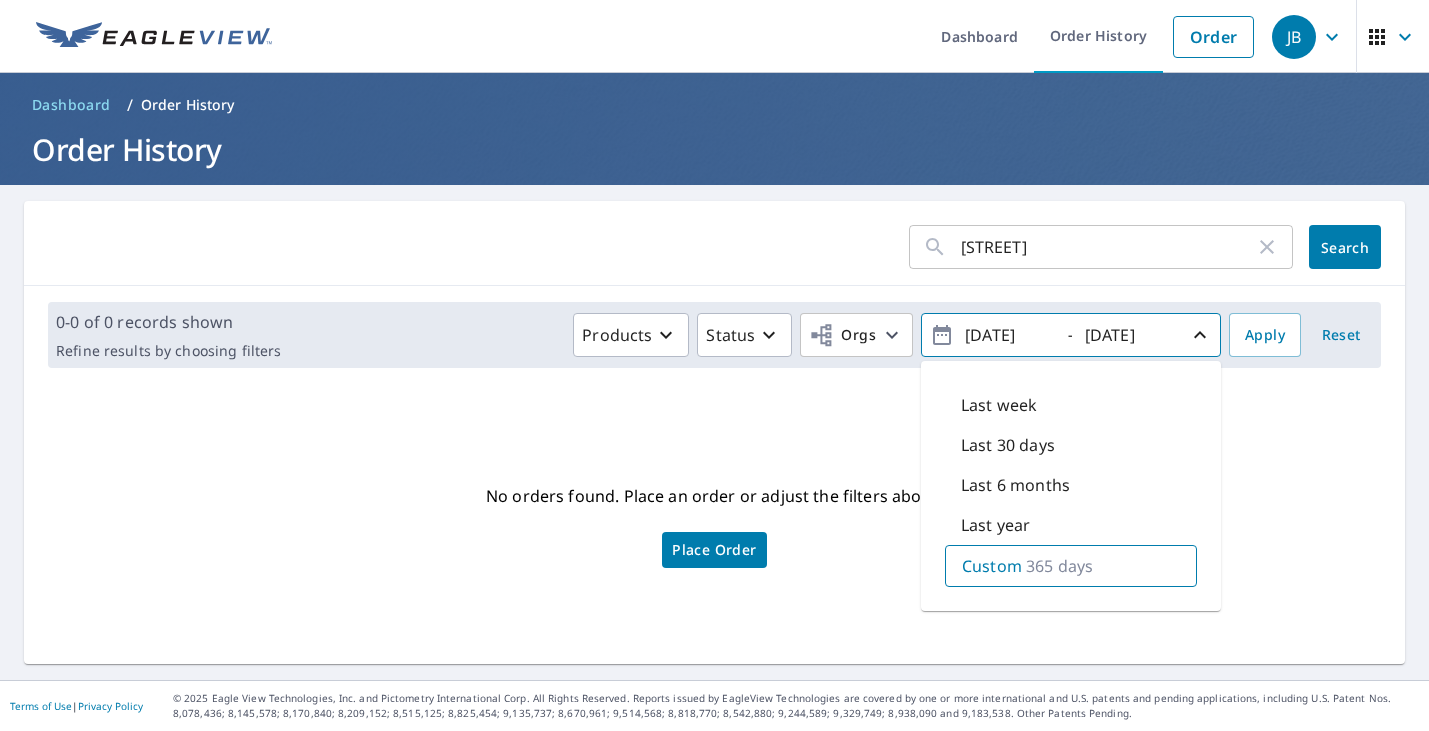 click on "No orders found. Place an order or adjust the filters above. Place Order" at bounding box center (714, 524) 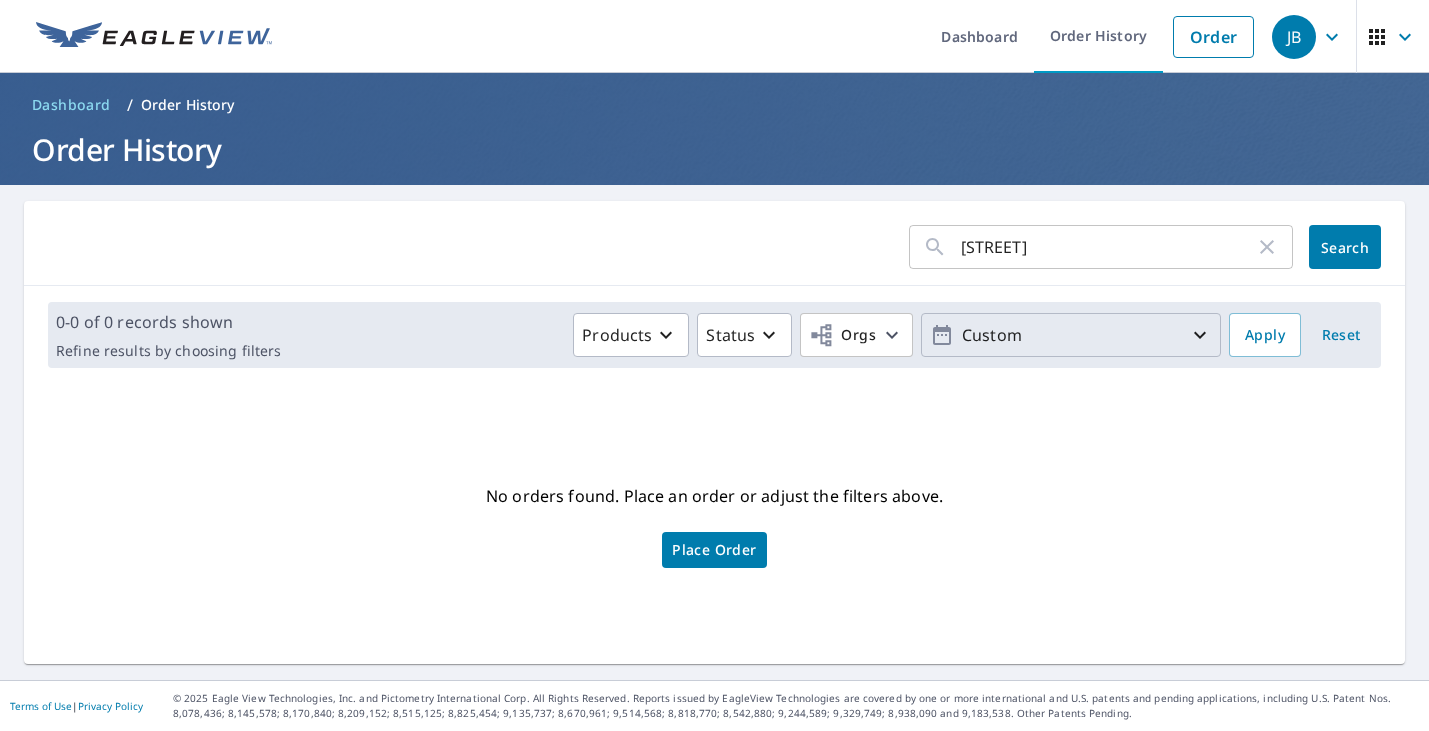 click on "Custom" at bounding box center [1071, 335] 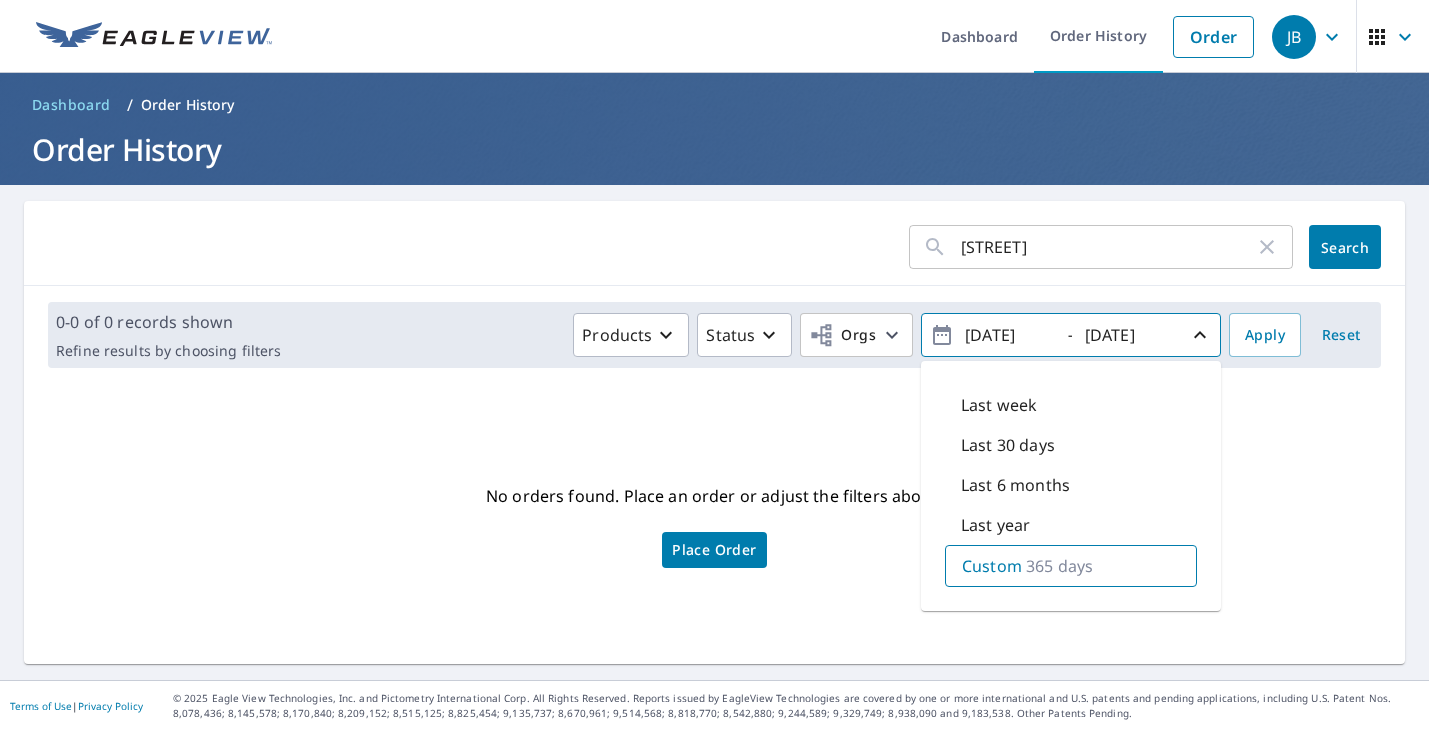 click on "2021/08/06" at bounding box center (1008, 335) 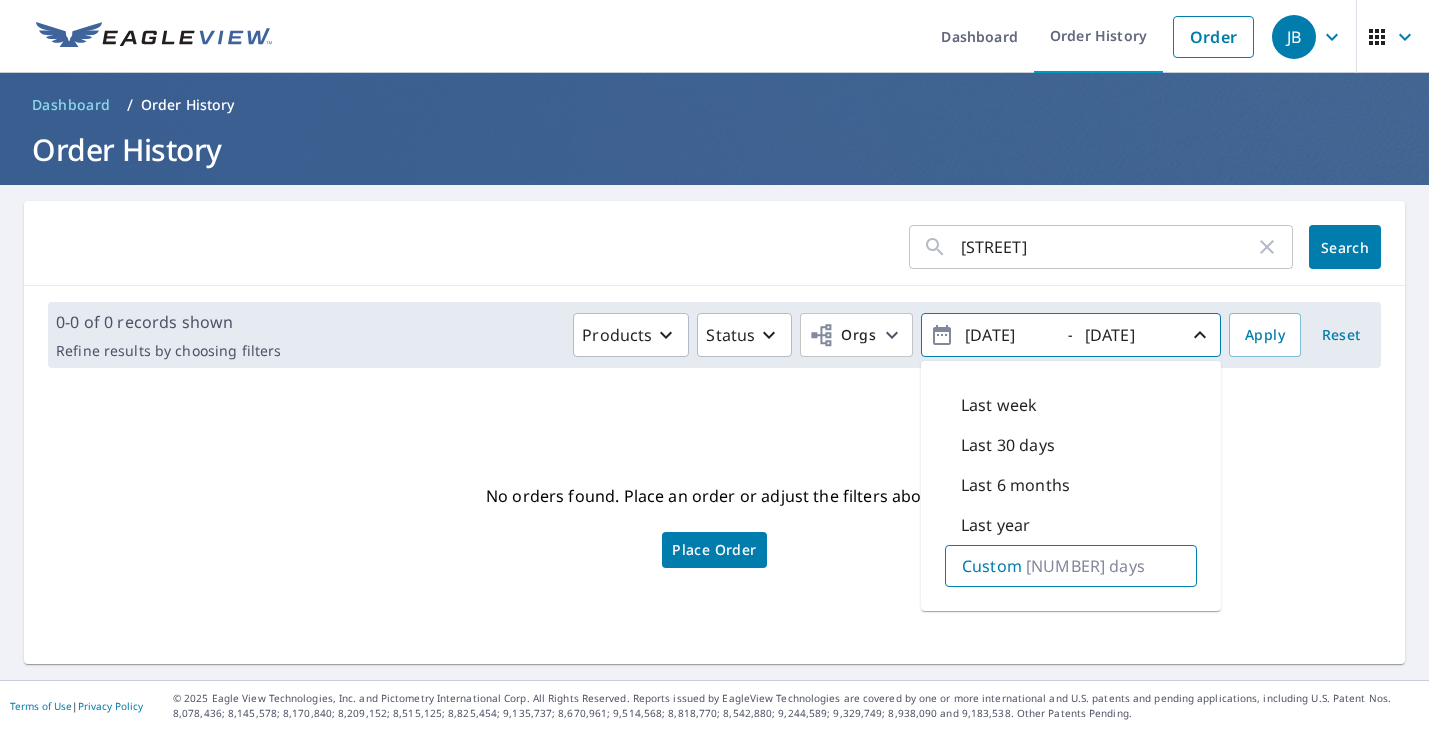 type on "2018/08/06" 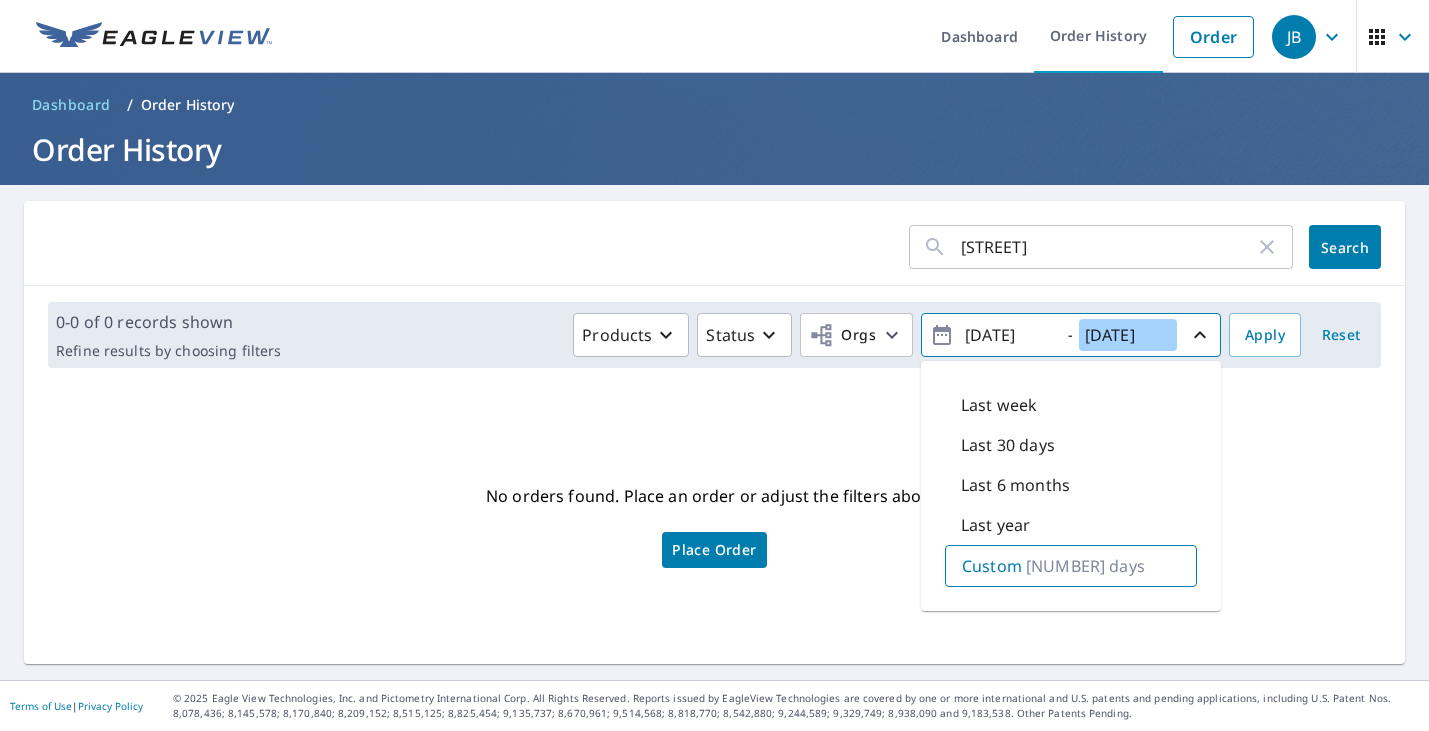 click on "2022/08/06" at bounding box center (1128, 335) 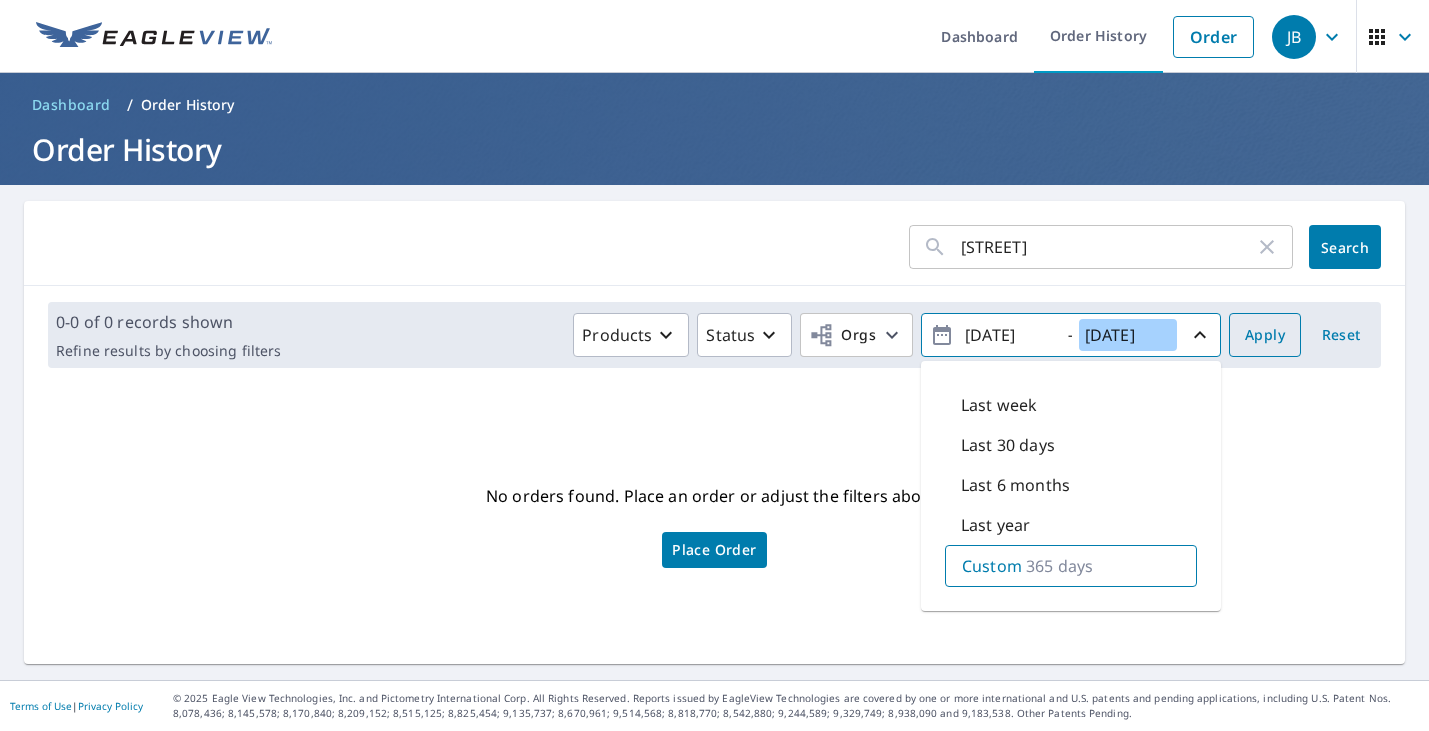 type on "2019/08/06" 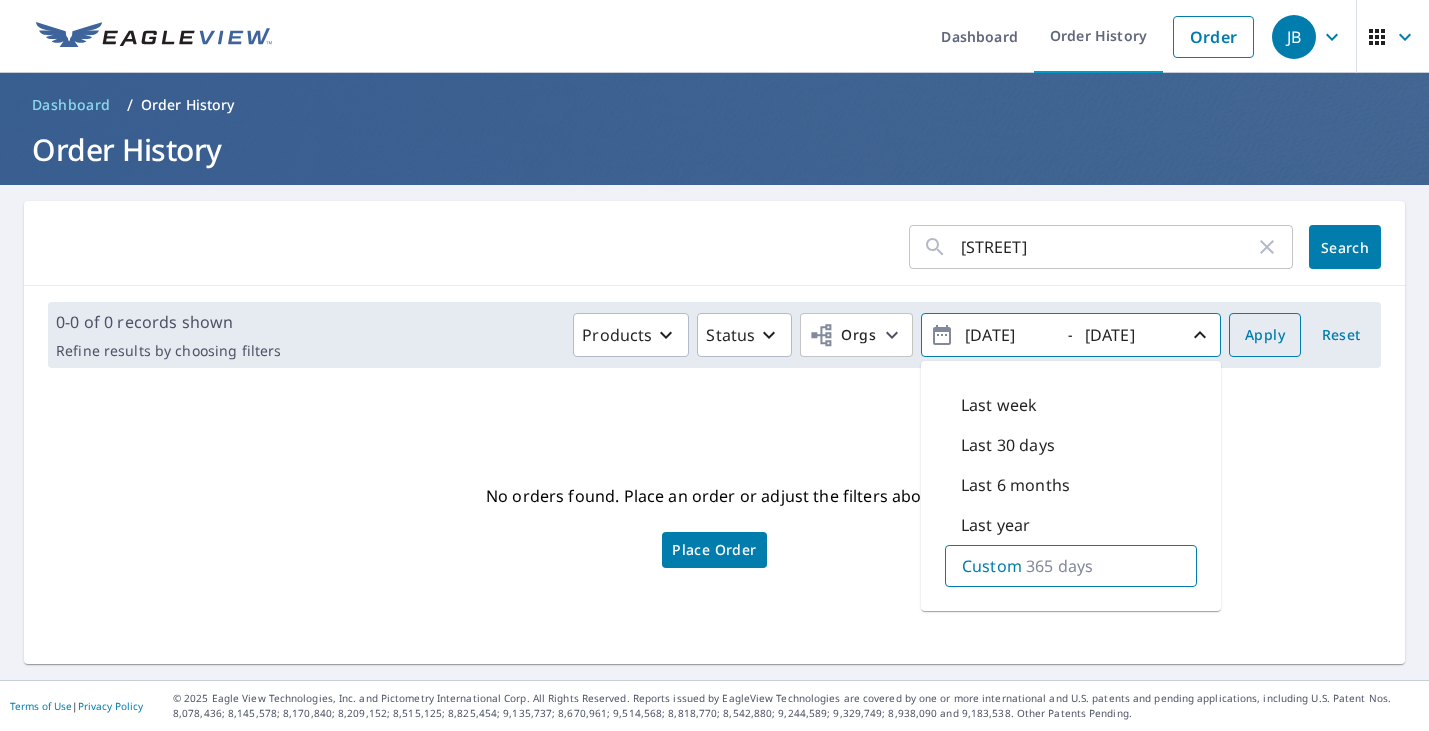 click on "Apply" at bounding box center [1265, 335] 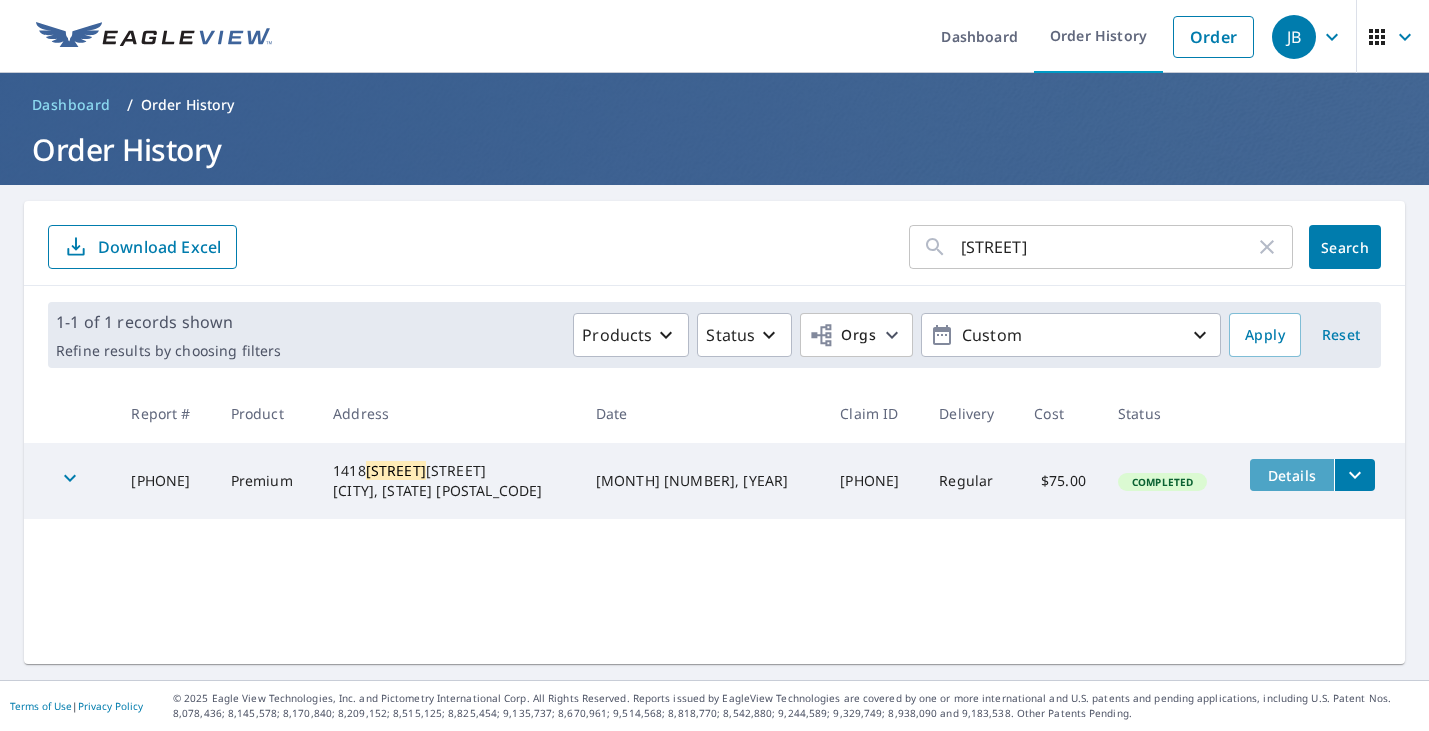 click on "Details" at bounding box center [1292, 475] 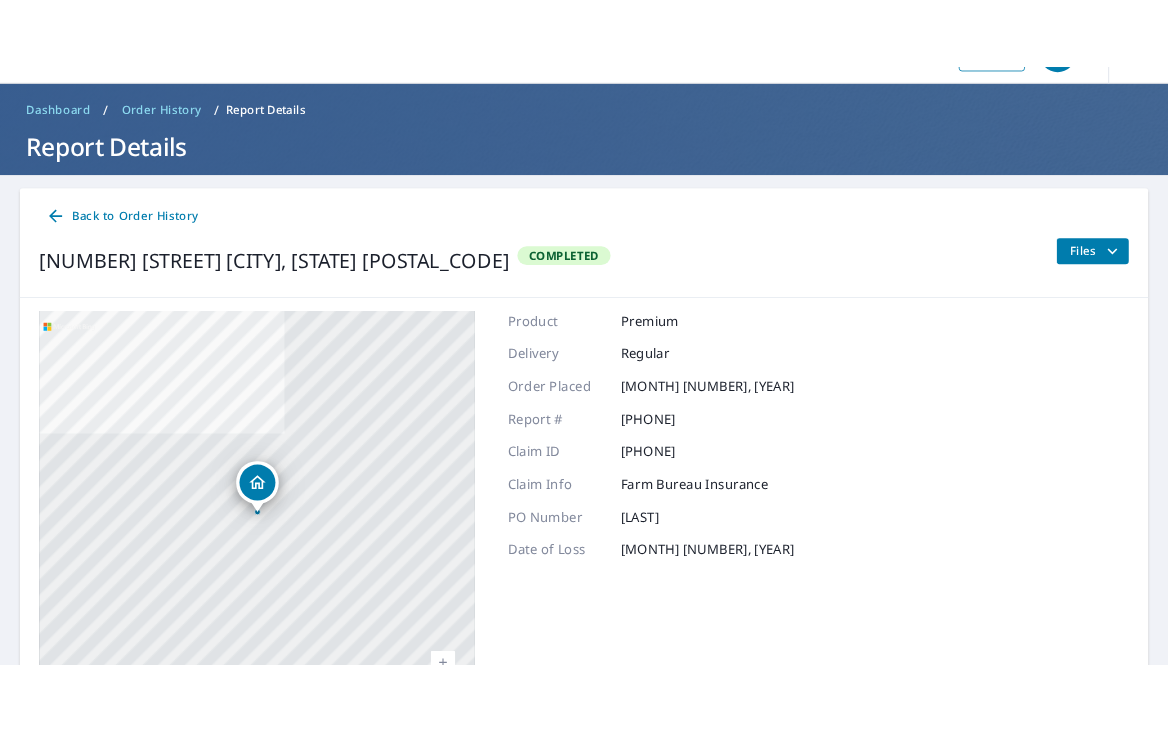 scroll, scrollTop: 0, scrollLeft: 0, axis: both 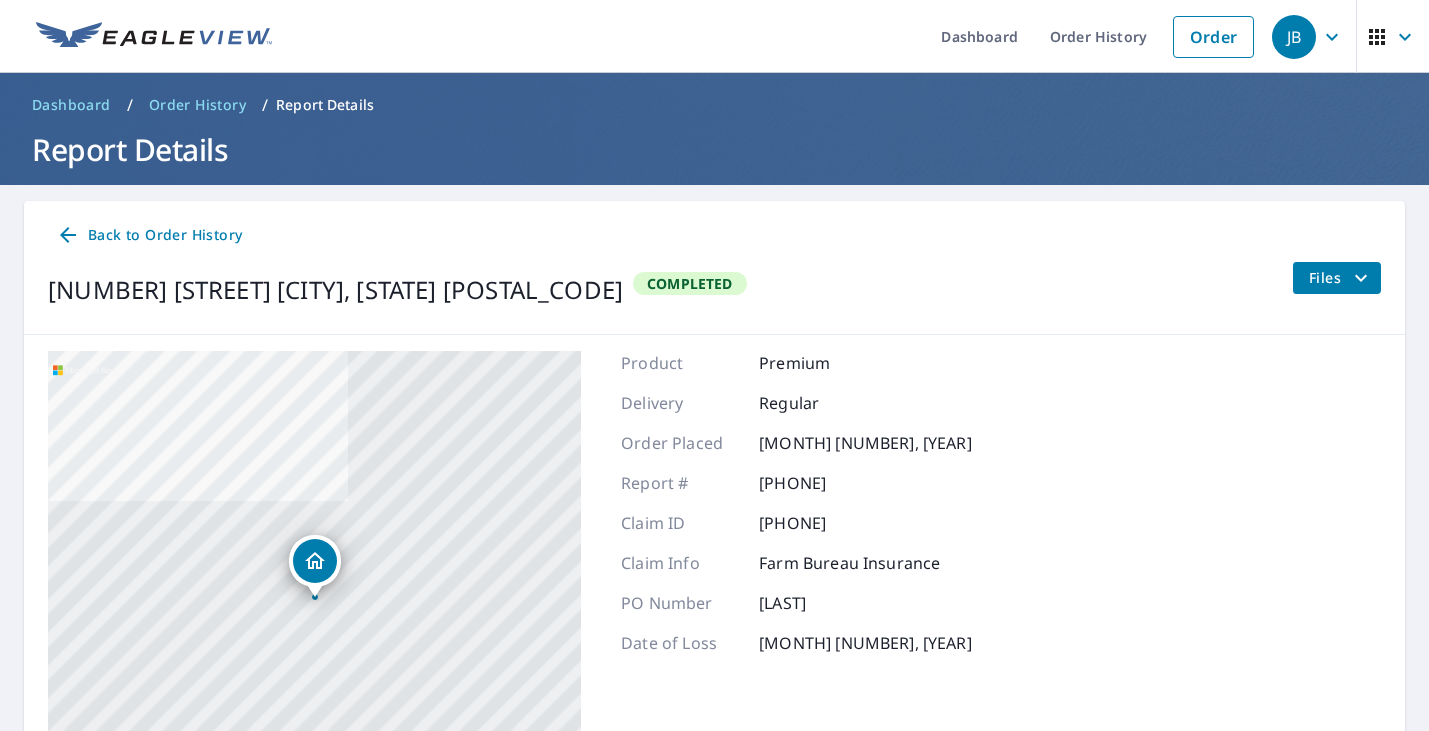 click on "Files" at bounding box center (1341, 278) 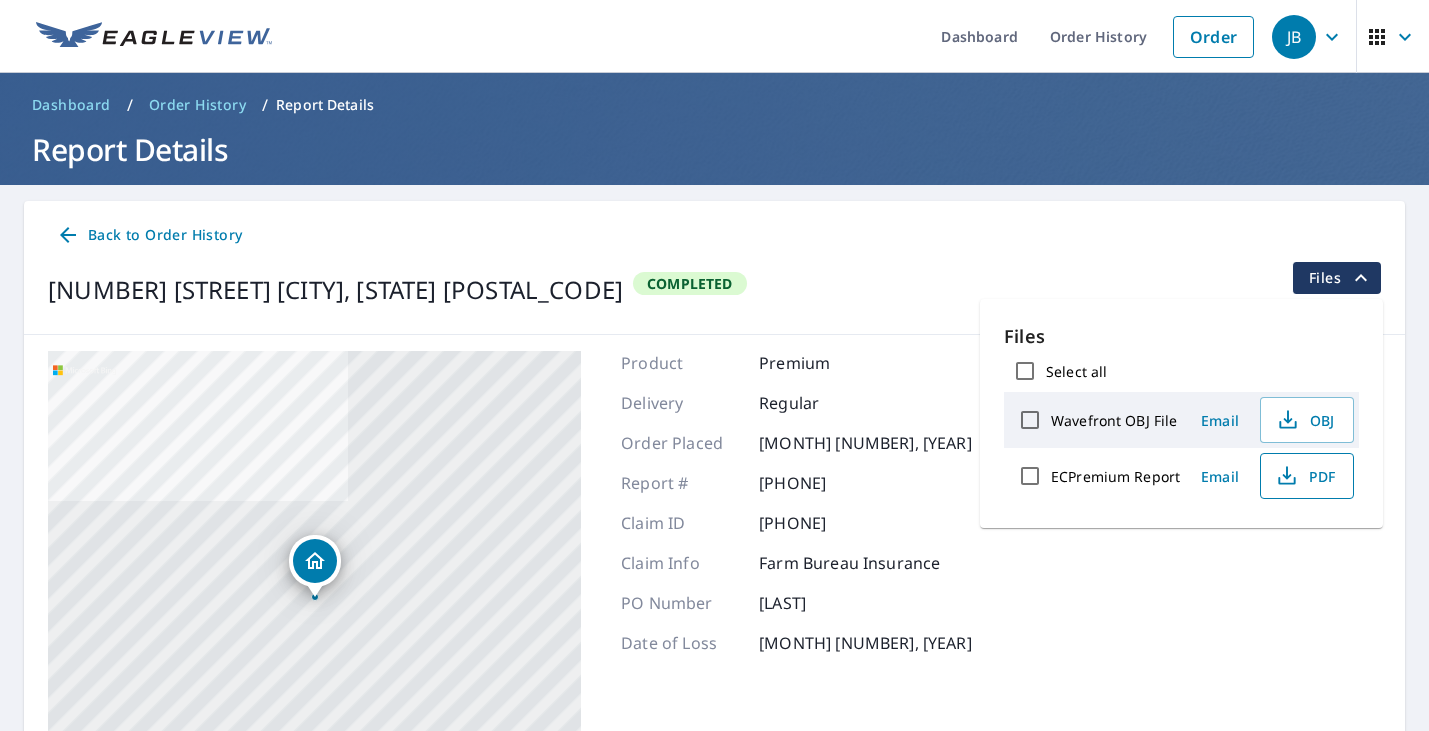 click on "PDF" at bounding box center (1305, 476) 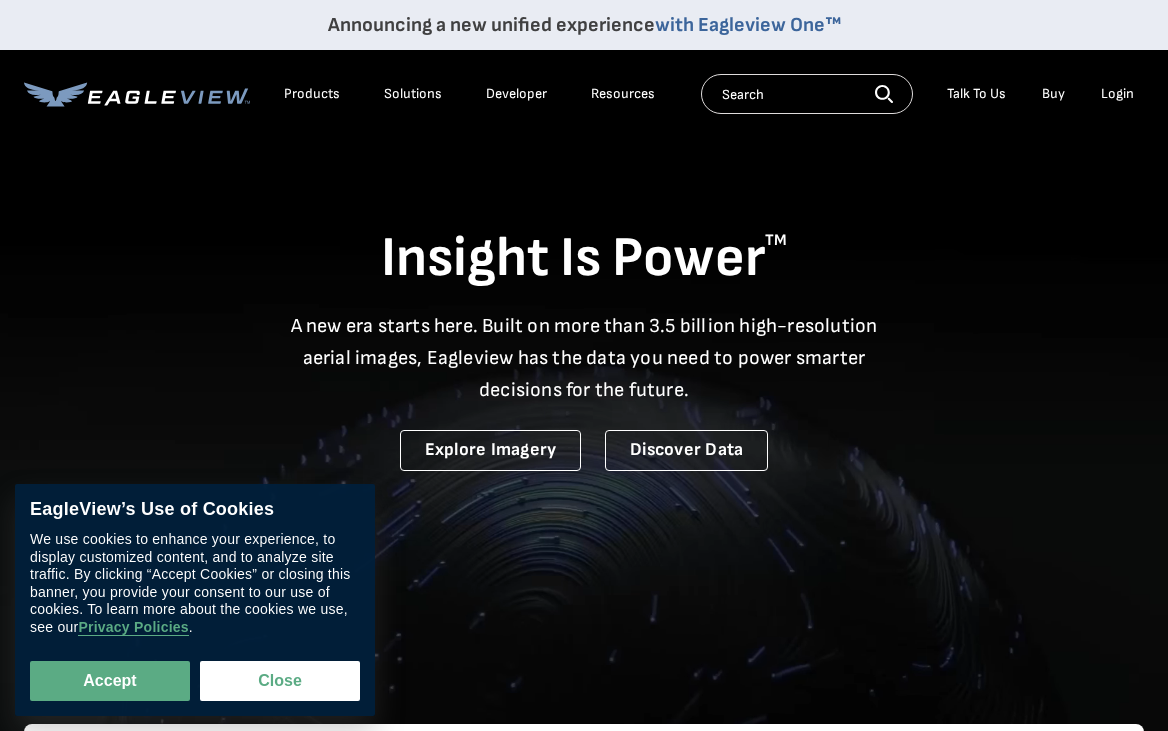 scroll, scrollTop: 0, scrollLeft: 0, axis: both 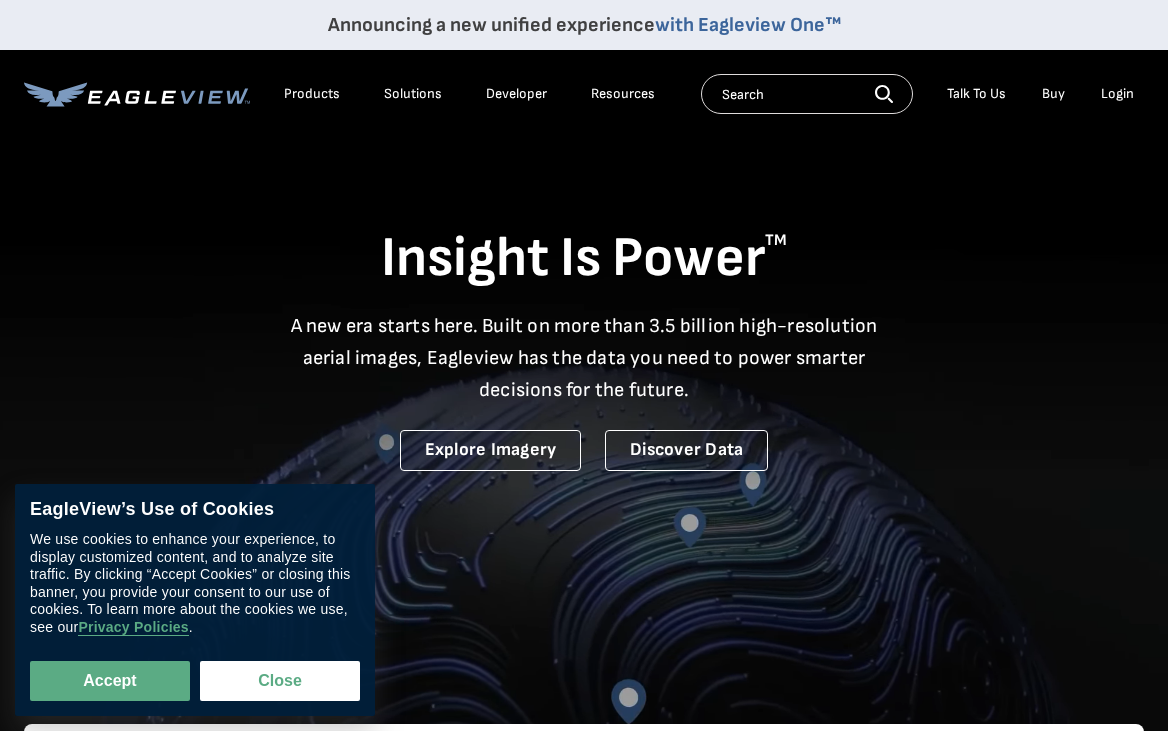 click on "Login" at bounding box center (1117, 94) 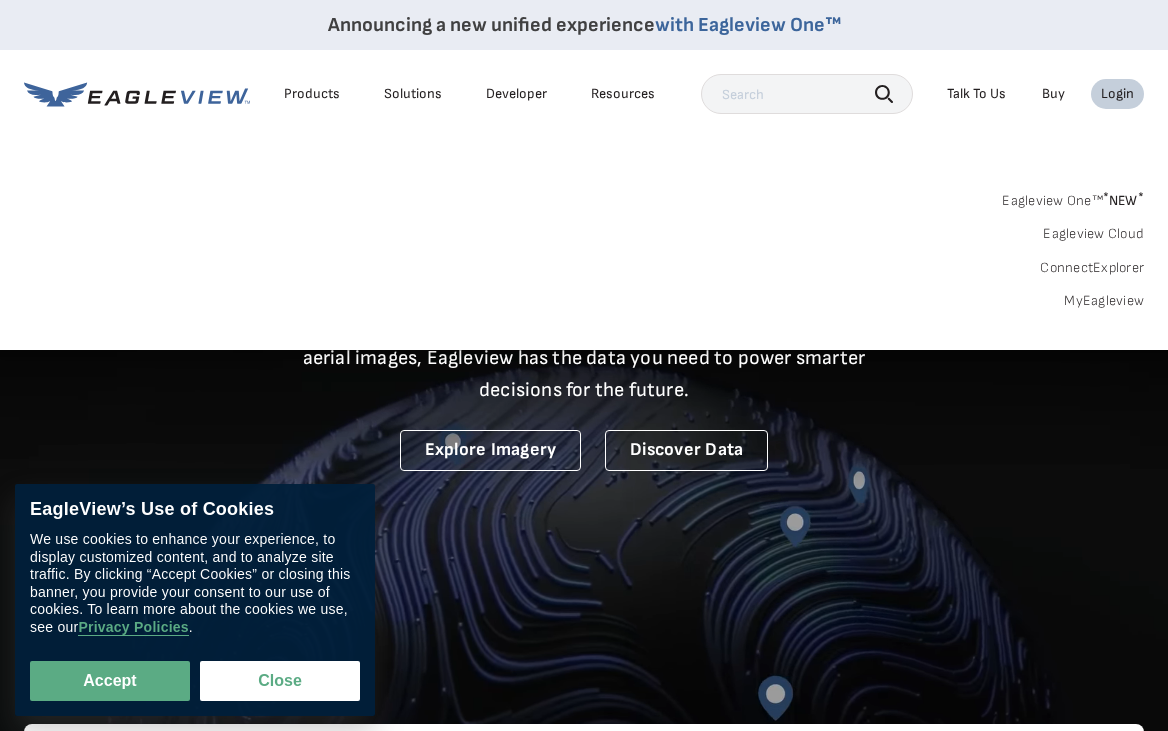 scroll, scrollTop: 10, scrollLeft: 0, axis: vertical 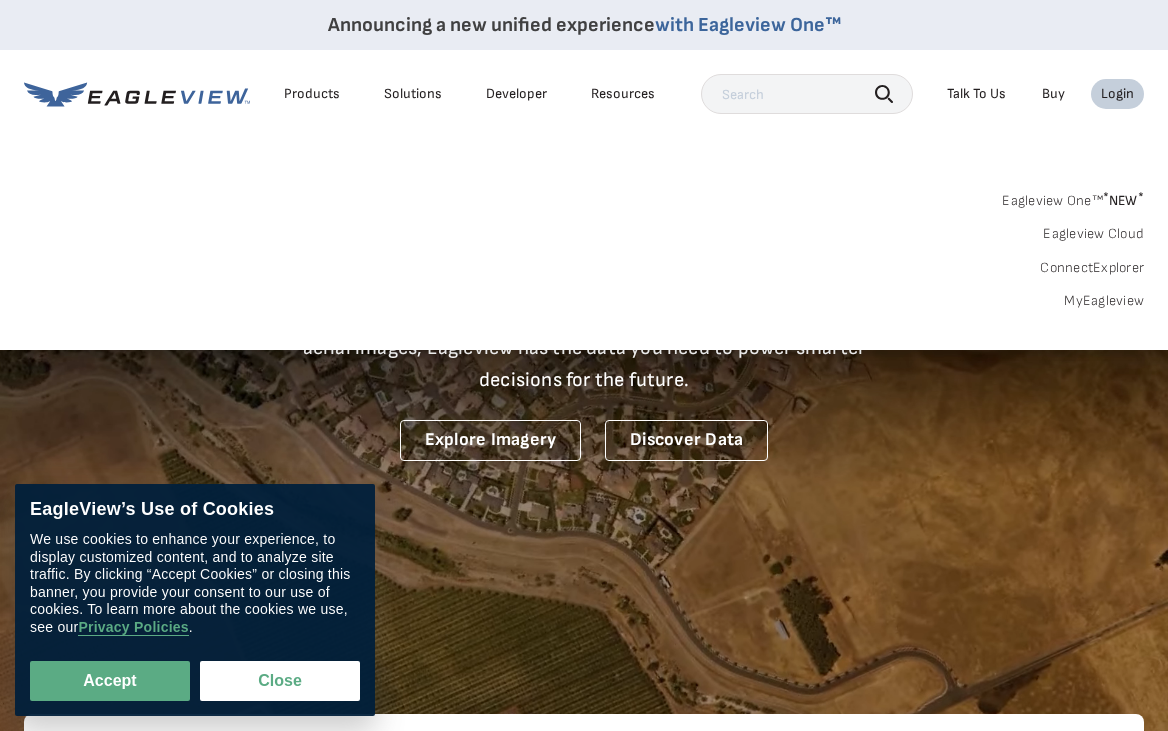 click on "MyEagleview" at bounding box center [1104, 301] 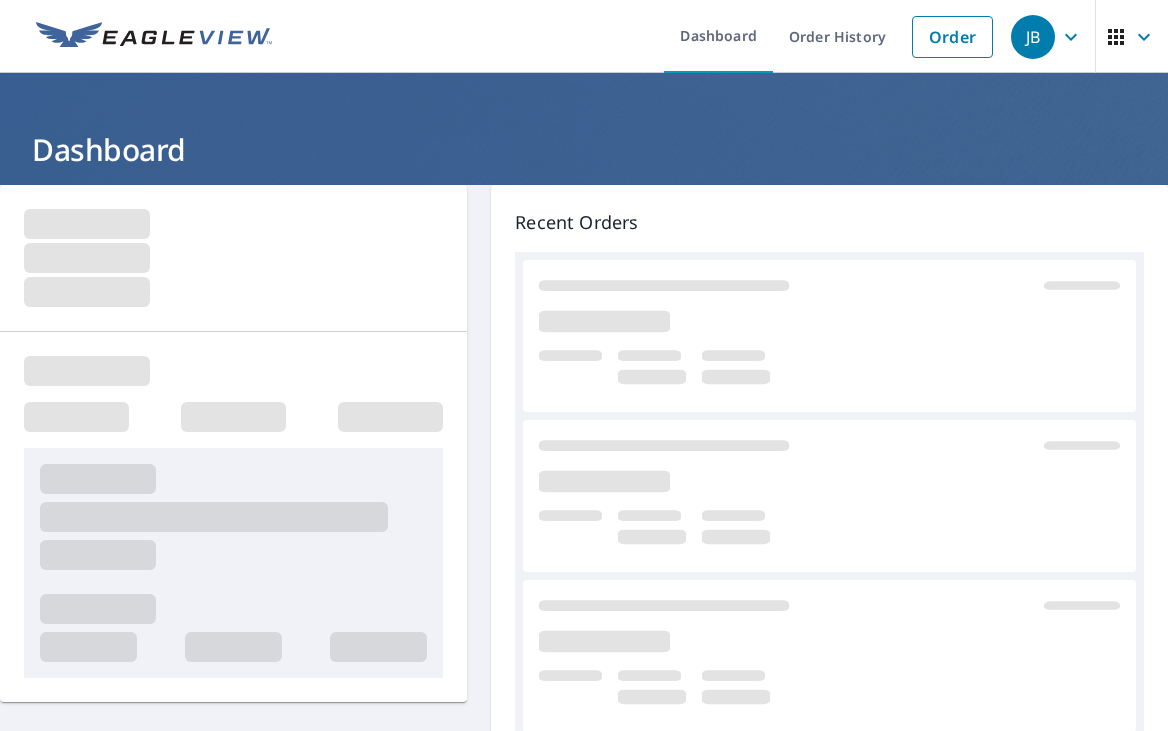 scroll, scrollTop: 0, scrollLeft: 0, axis: both 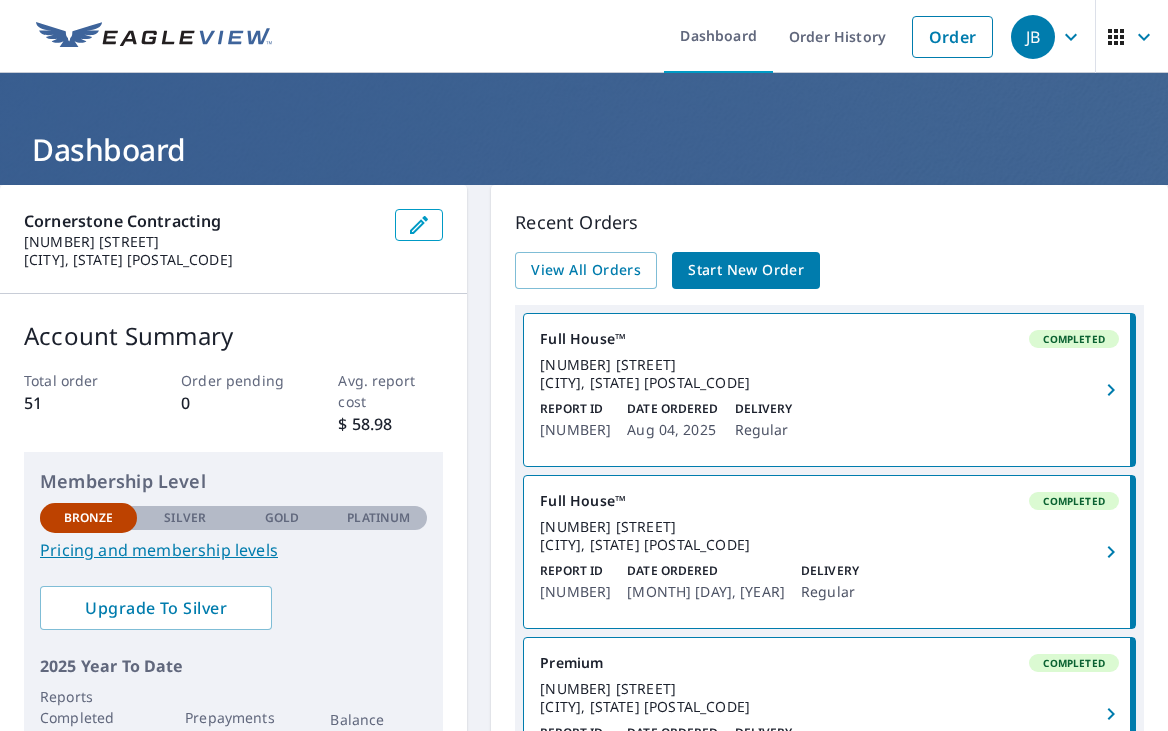 click on "Start New Order" at bounding box center (746, 270) 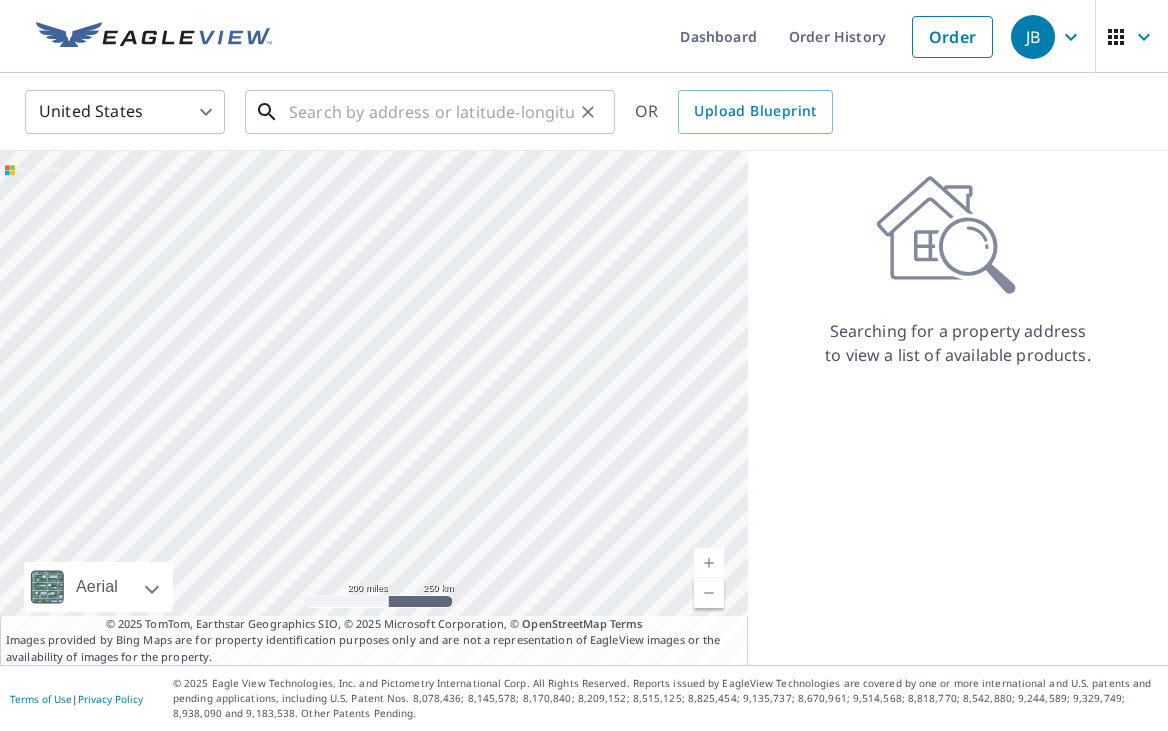 click at bounding box center (431, 112) 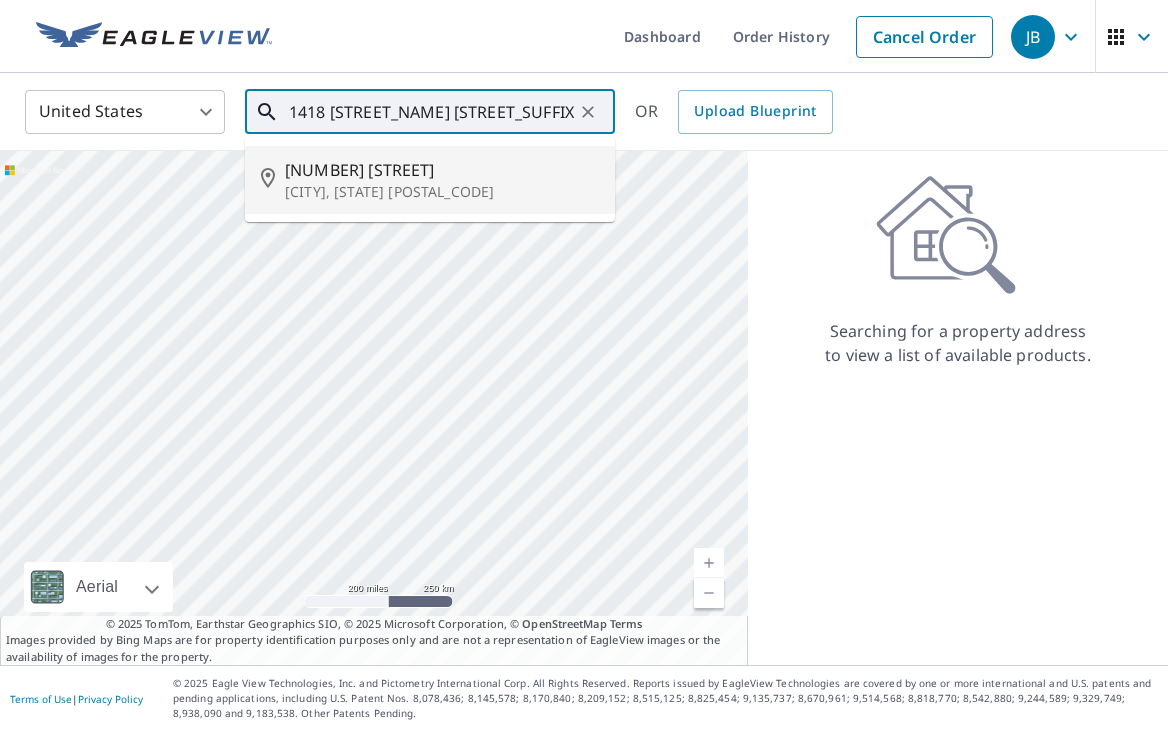 click on "Brentwood, TN 37027" at bounding box center [442, 192] 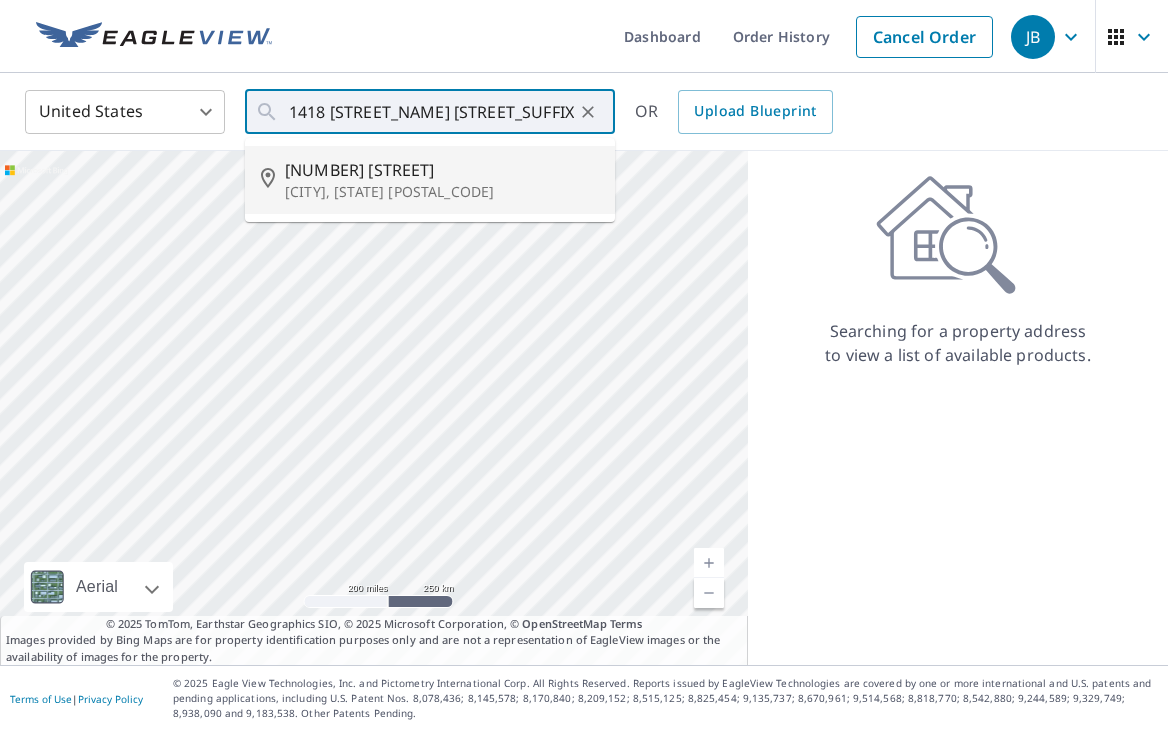 type on "1418 Knox Valley Dr Brentwood, TN 37027" 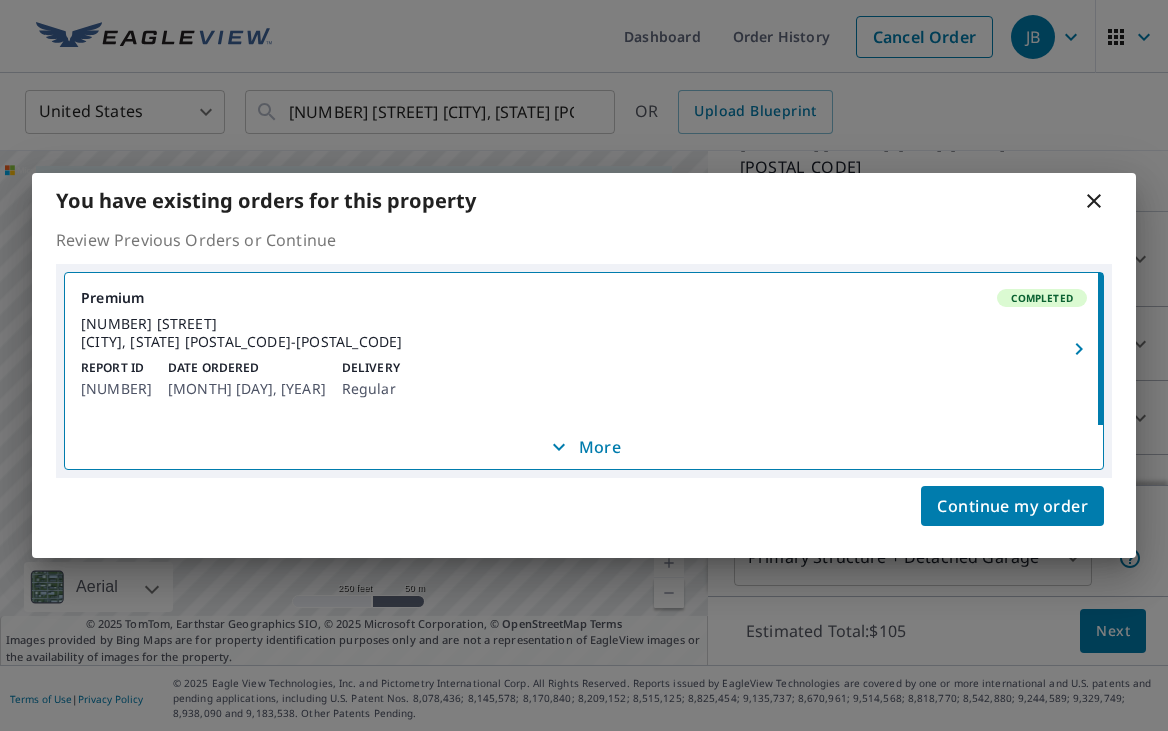 scroll, scrollTop: 190, scrollLeft: 0, axis: vertical 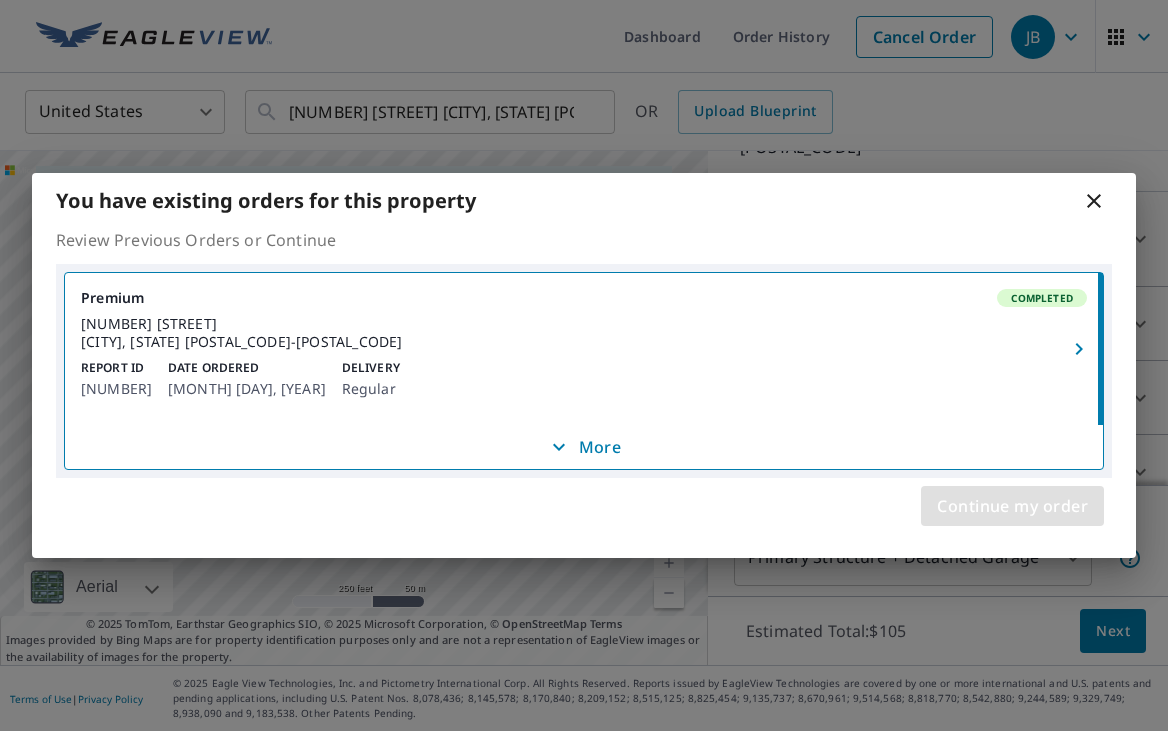 click on "Continue my order" at bounding box center (1012, 506) 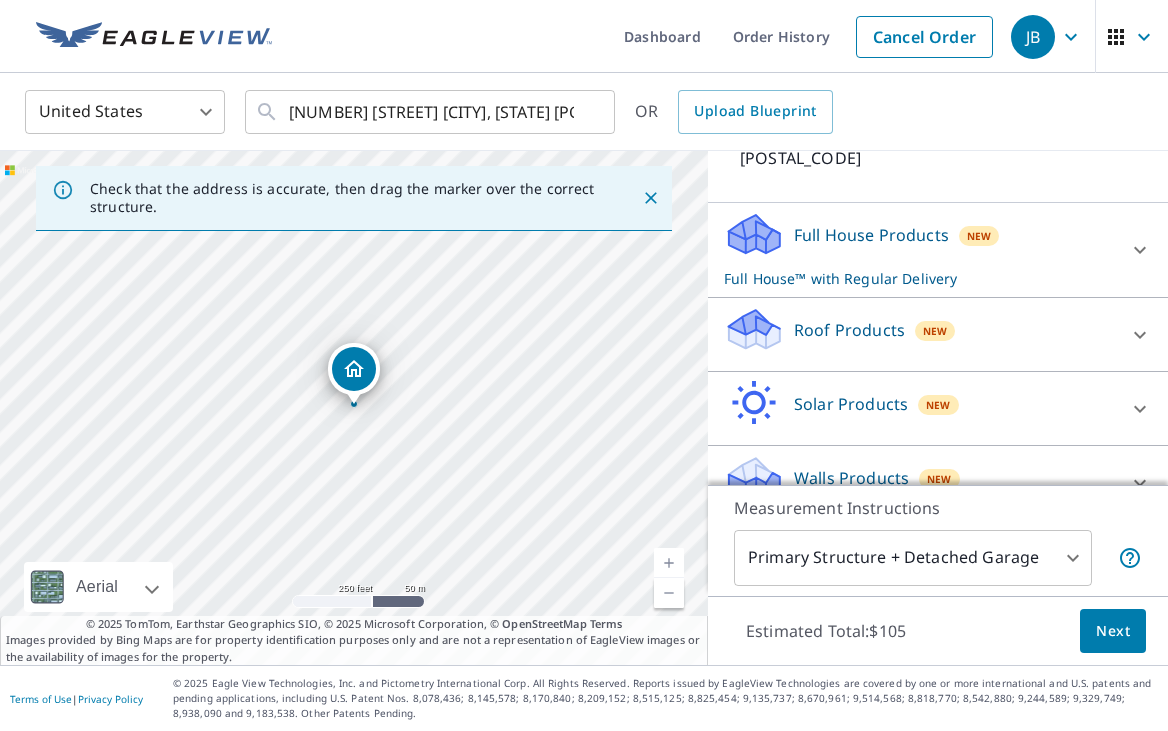 scroll, scrollTop: 190, scrollLeft: 0, axis: vertical 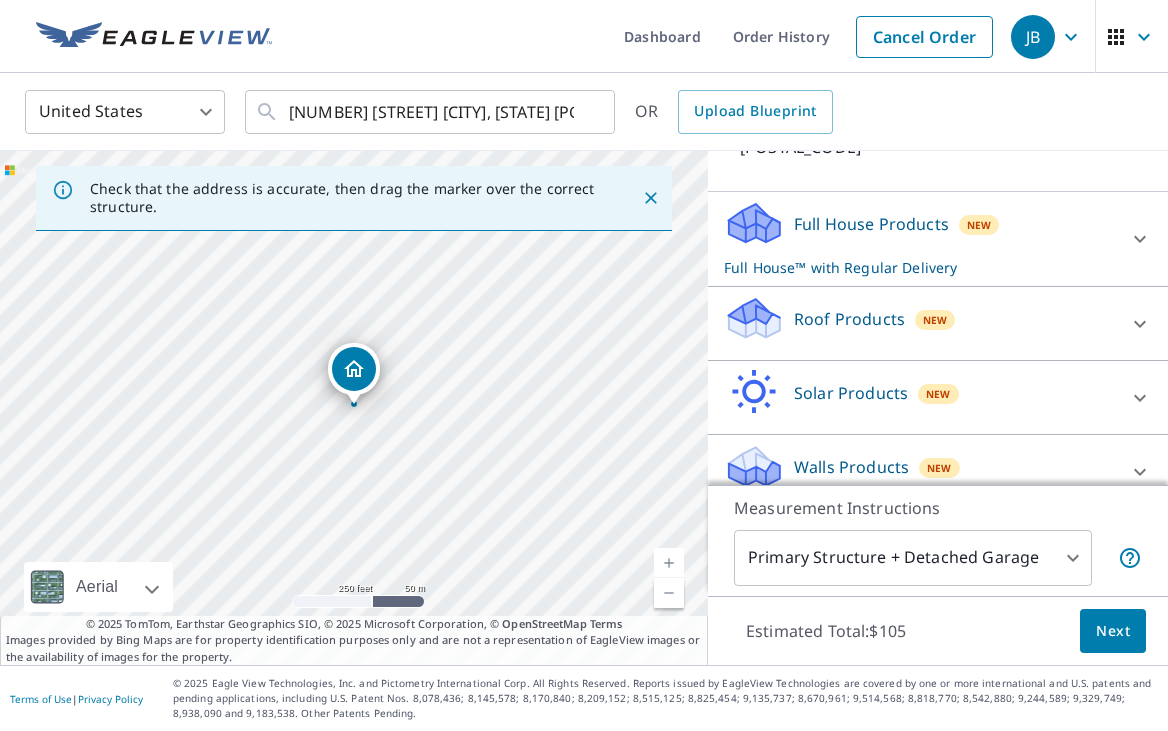 click 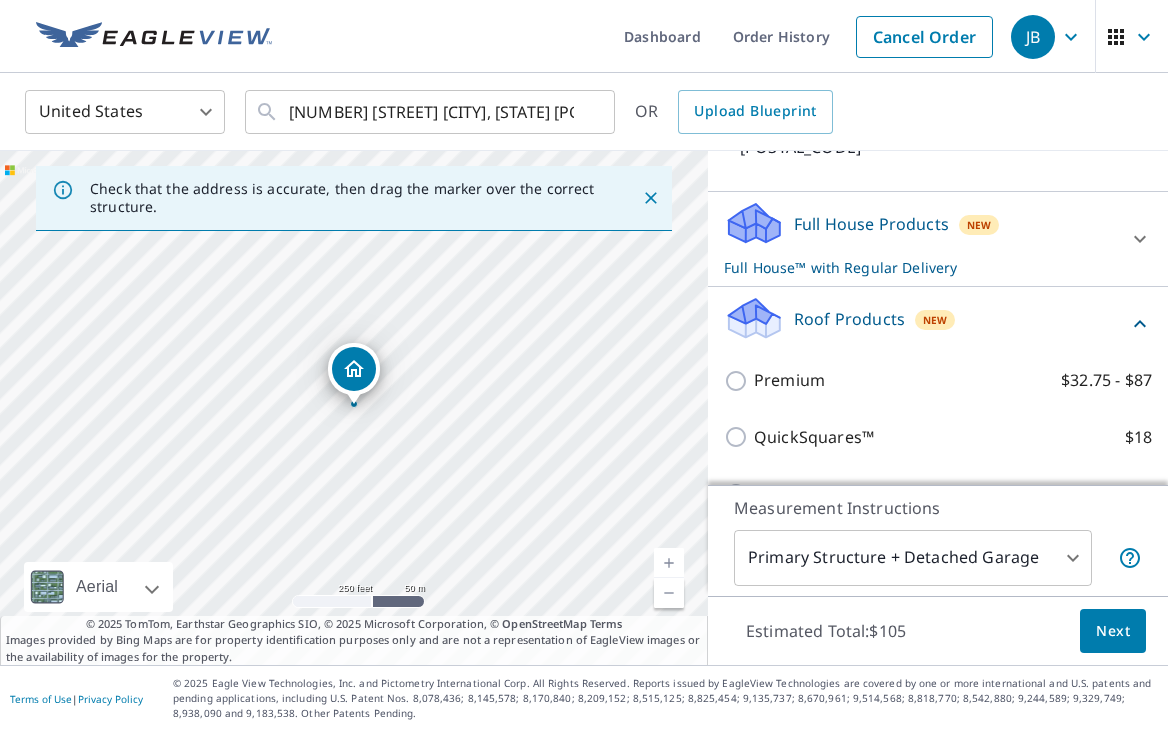 scroll, scrollTop: 244, scrollLeft: 0, axis: vertical 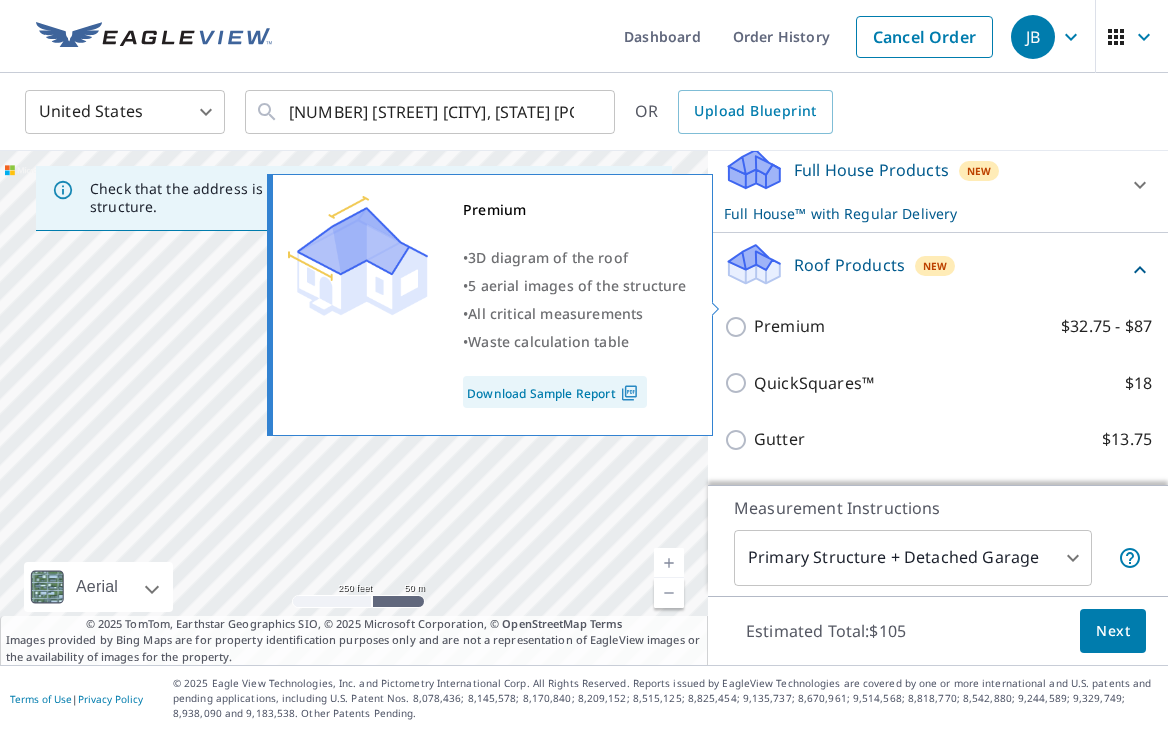 click on "Premium" at bounding box center [789, 326] 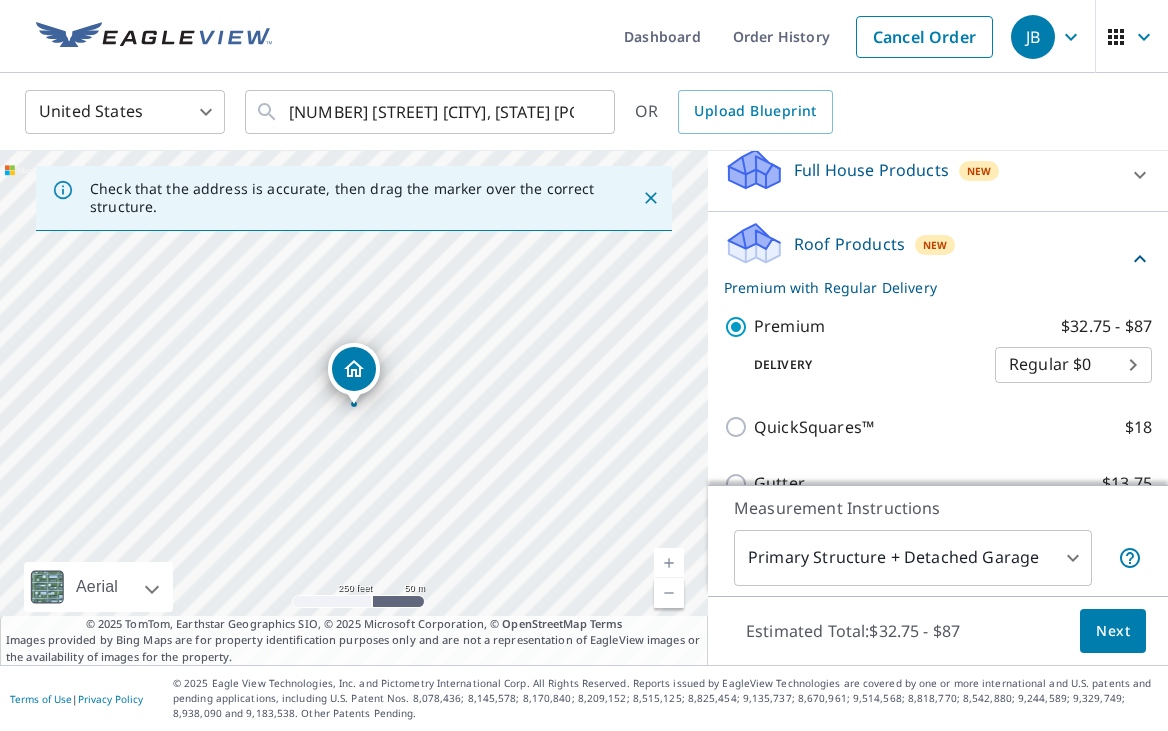 click on "Gutter" at bounding box center (779, 483) 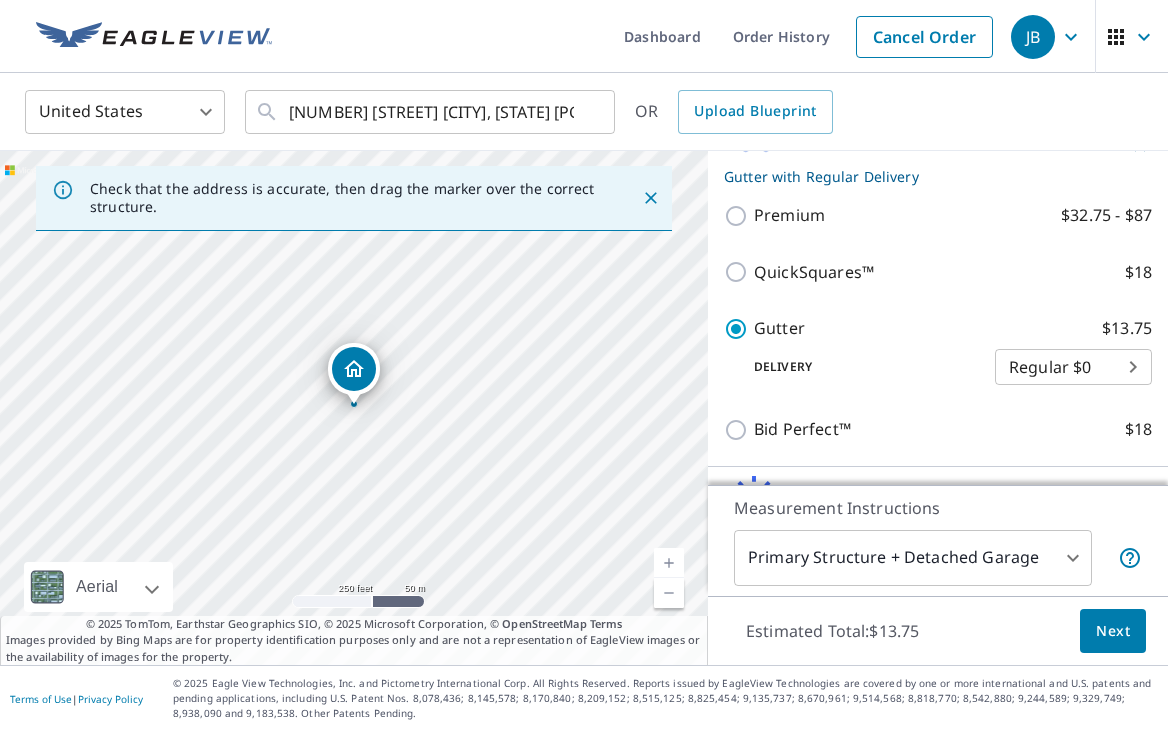 scroll, scrollTop: 357, scrollLeft: 0, axis: vertical 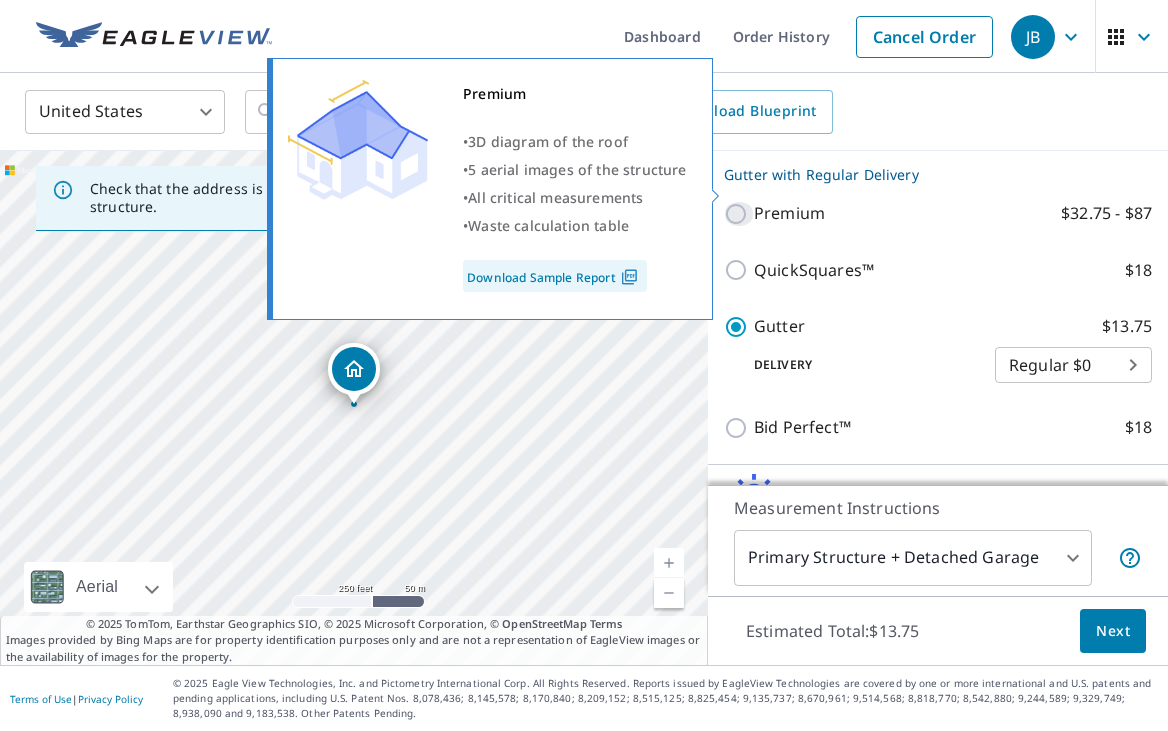 click on "Premium $32.75 - $87" at bounding box center (739, 214) 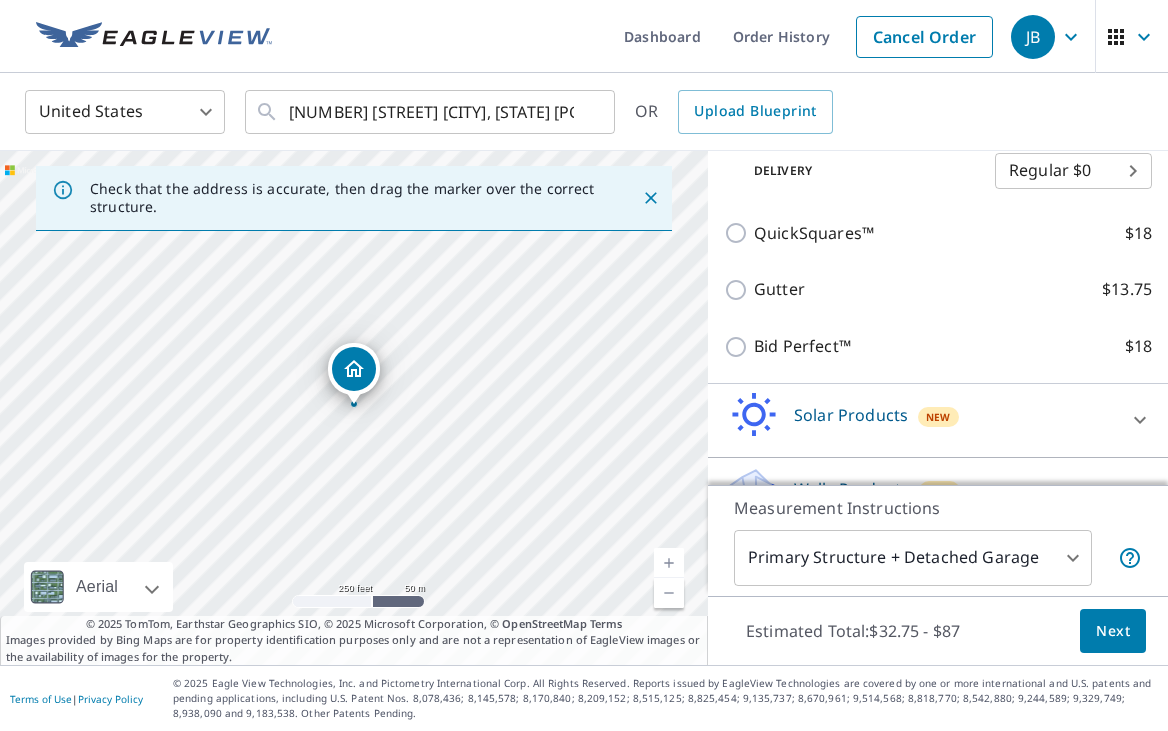 scroll, scrollTop: 463, scrollLeft: 0, axis: vertical 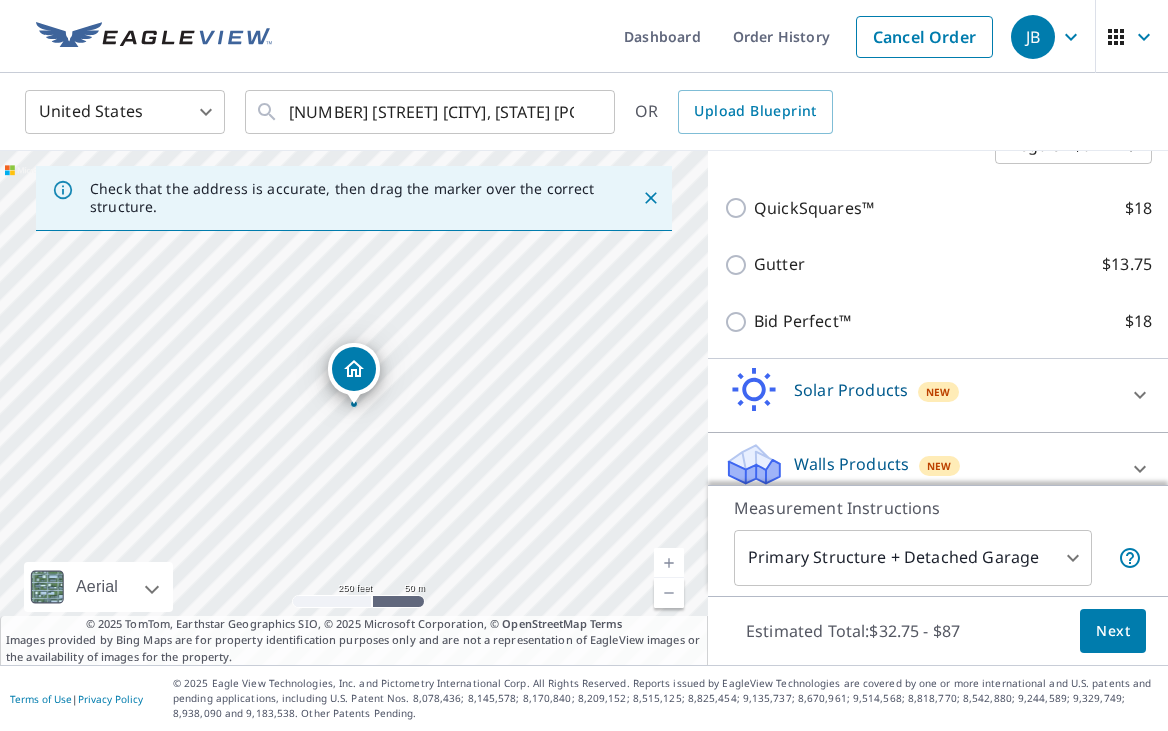 click on "Next" at bounding box center [1113, 631] 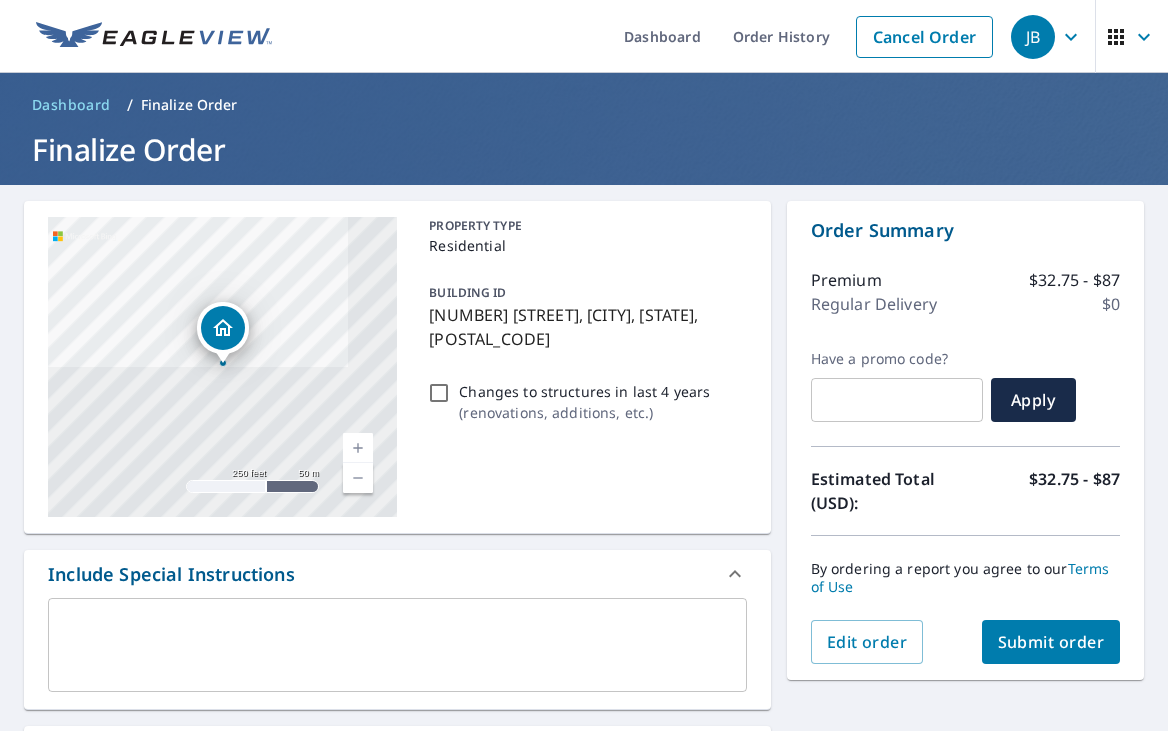 click on "Submit order" at bounding box center (1051, 642) 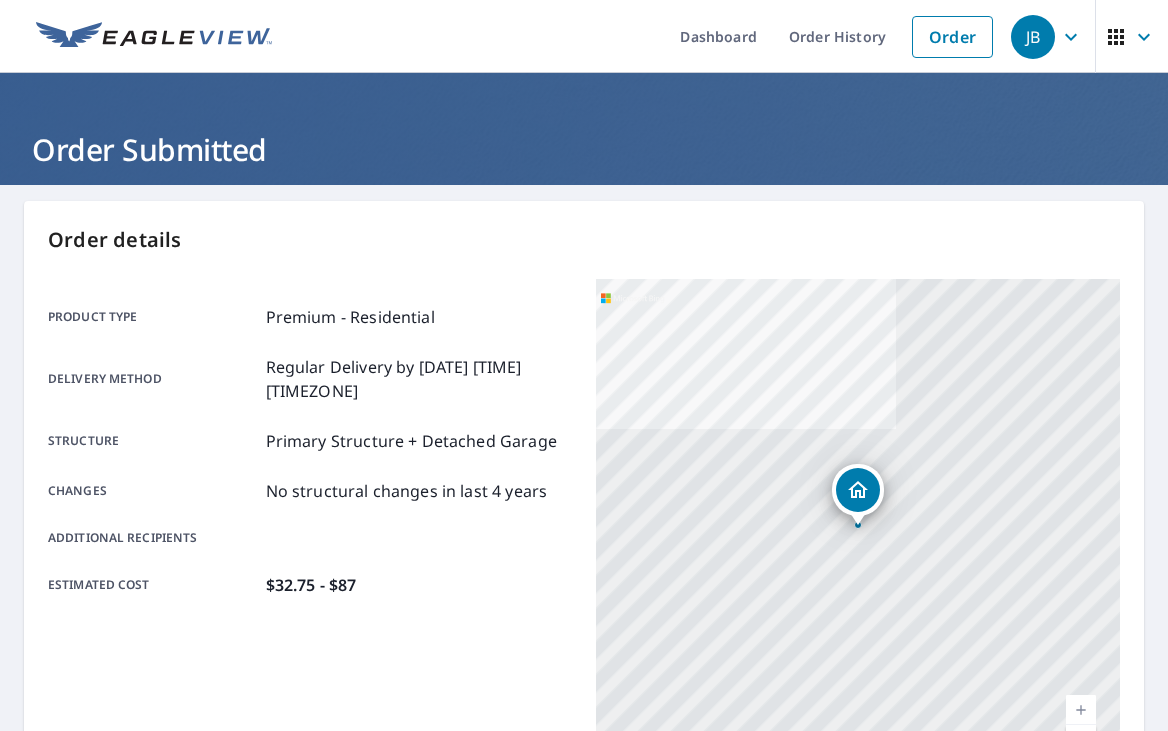 click 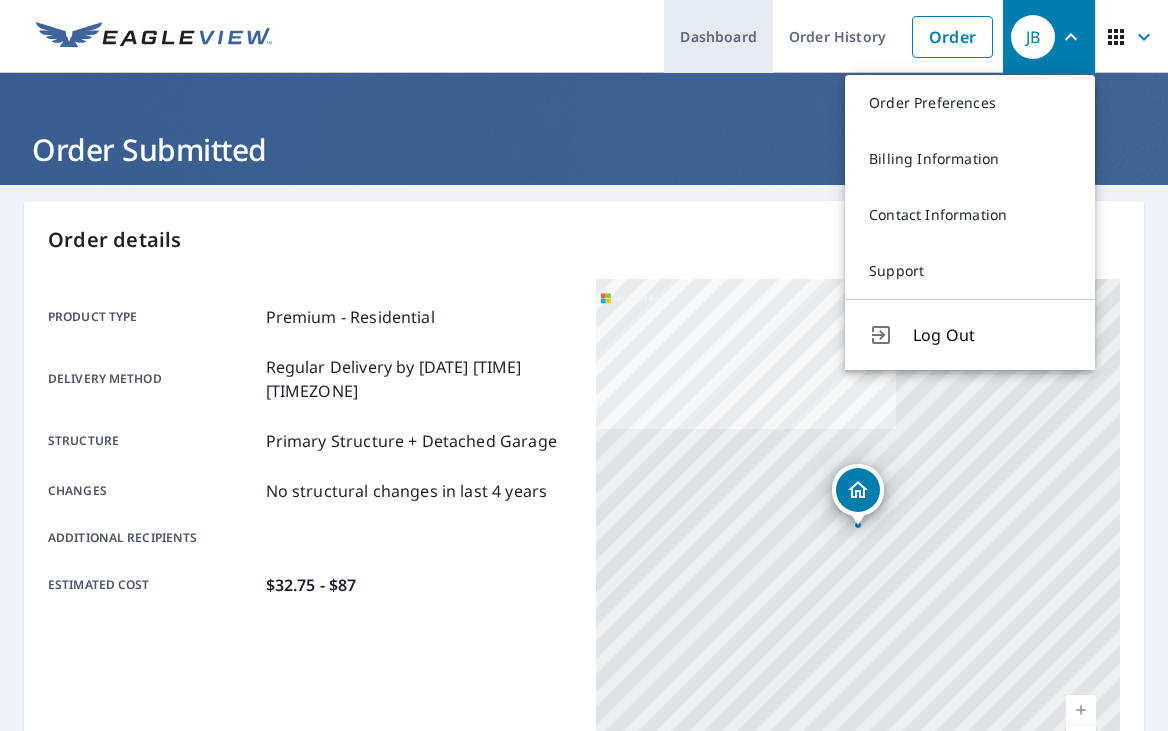 click on "Dashboard" at bounding box center (718, 36) 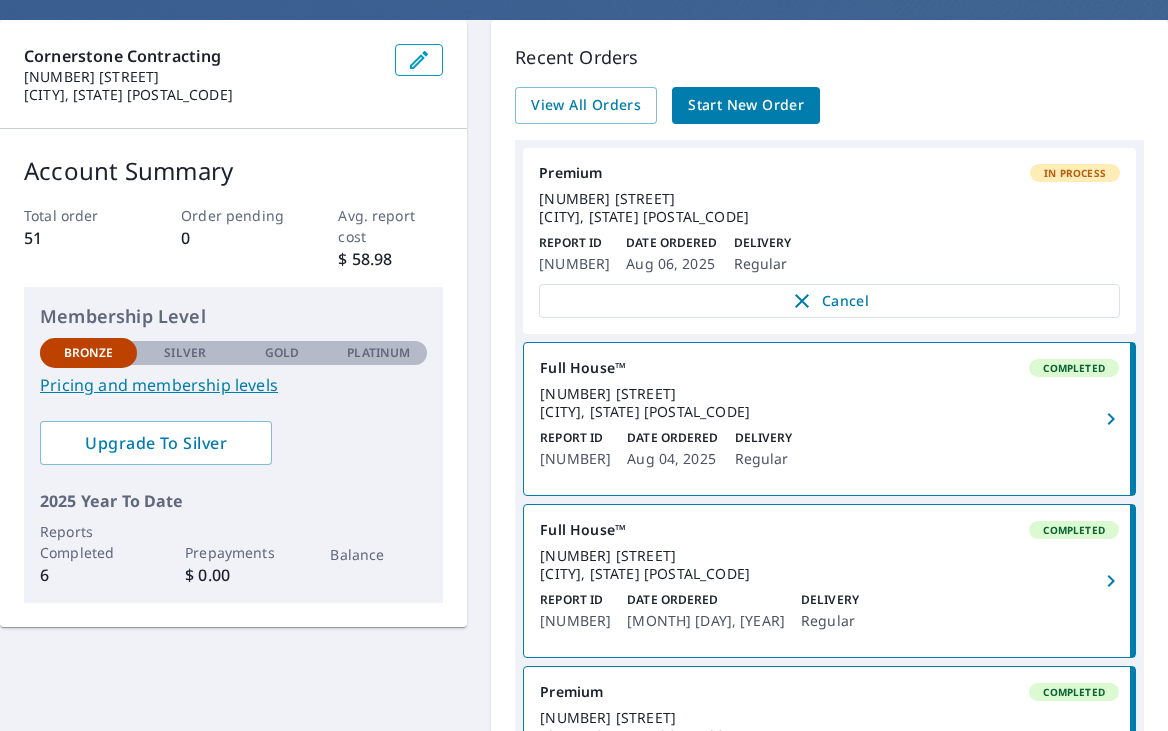 scroll, scrollTop: 172, scrollLeft: 0, axis: vertical 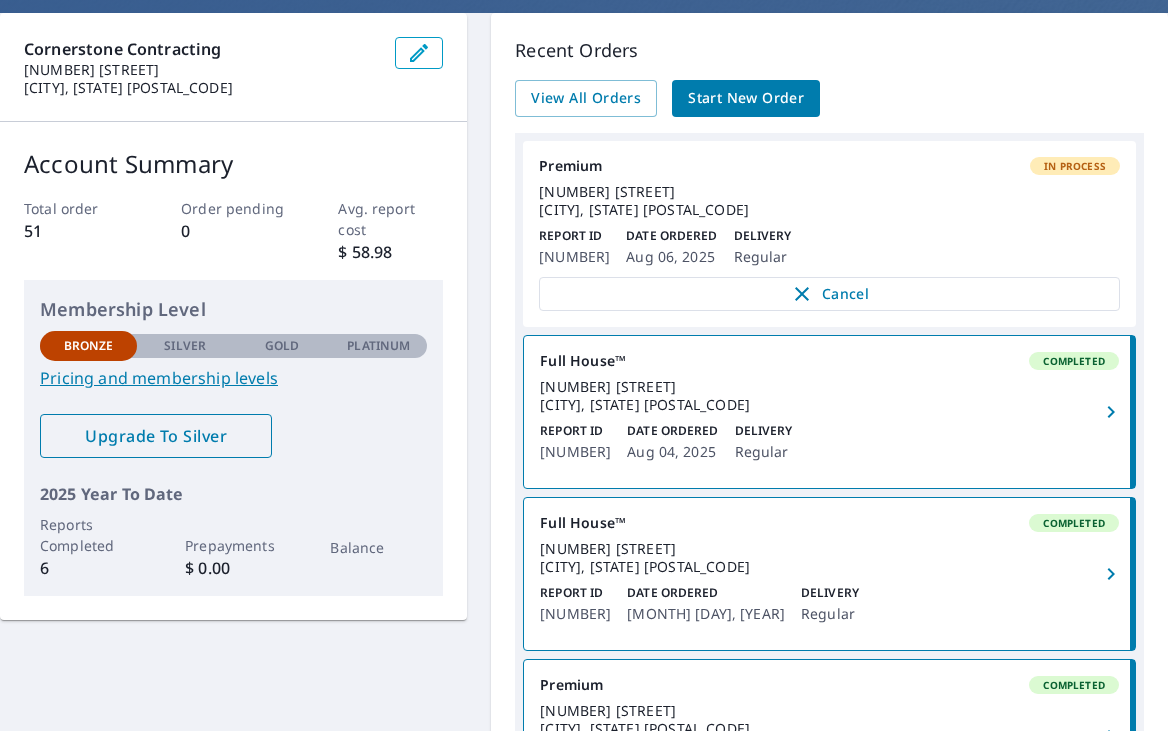 click on "Upgrade To Silver" at bounding box center [156, 436] 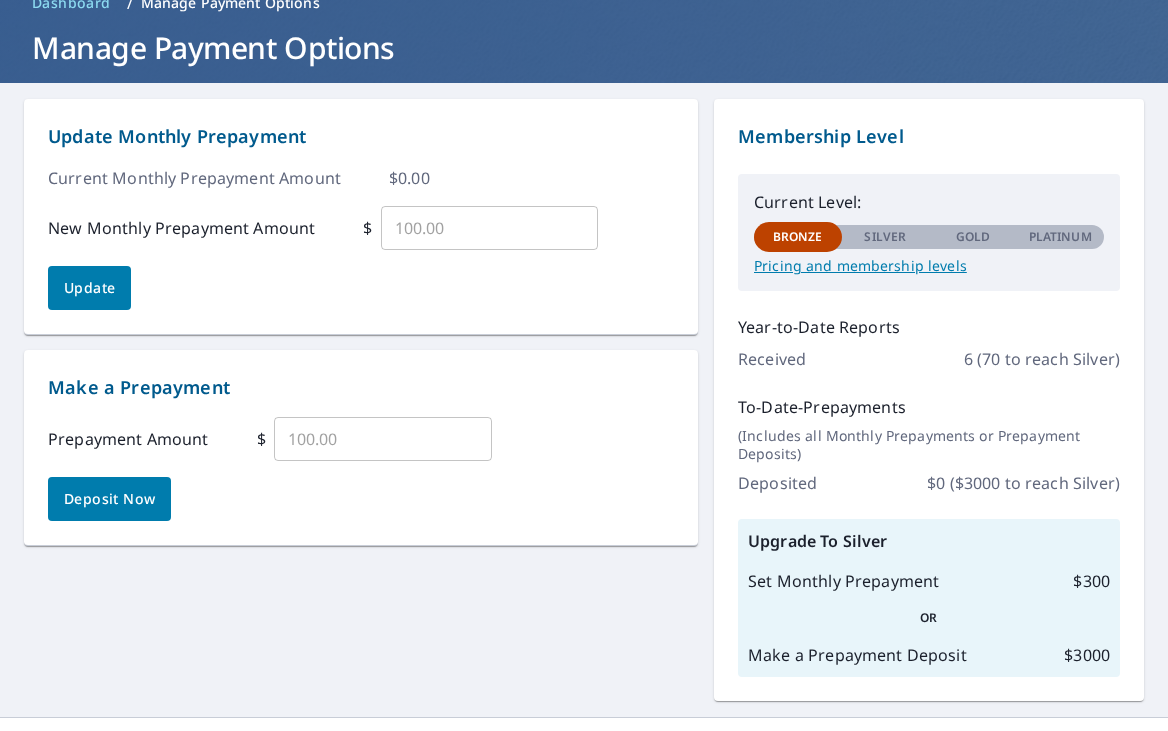 scroll, scrollTop: 89, scrollLeft: 0, axis: vertical 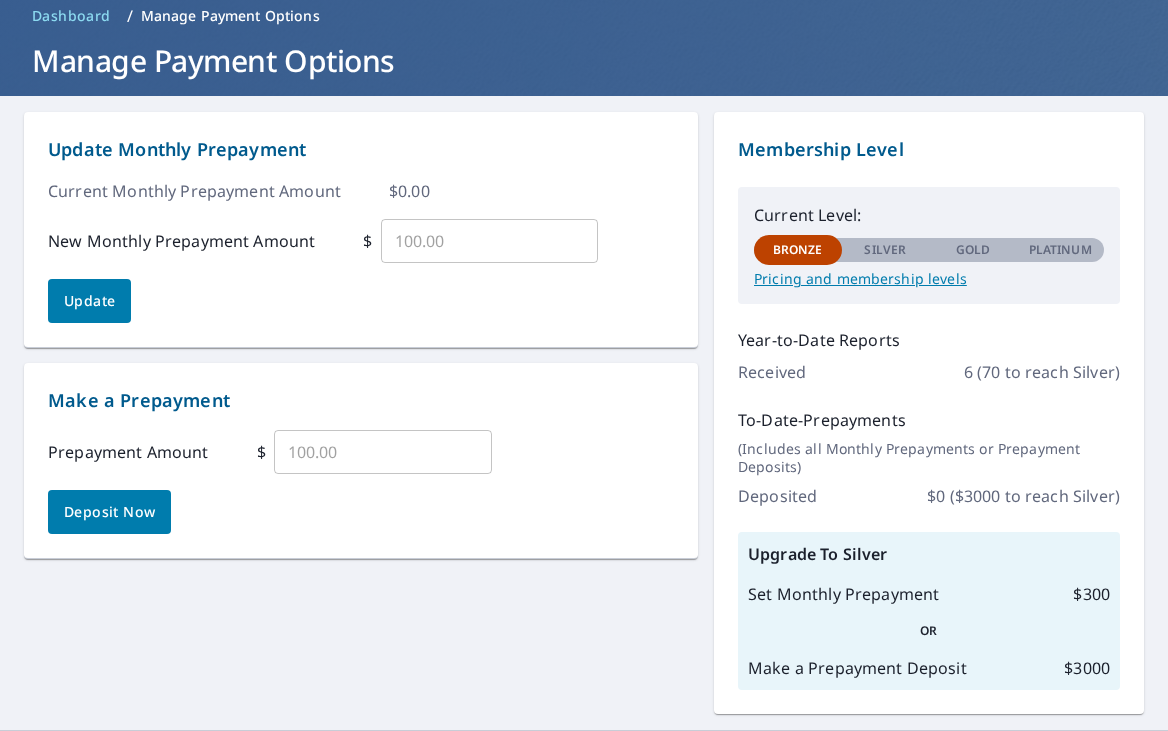 click on "Pricing and membership levels" at bounding box center (929, 279) 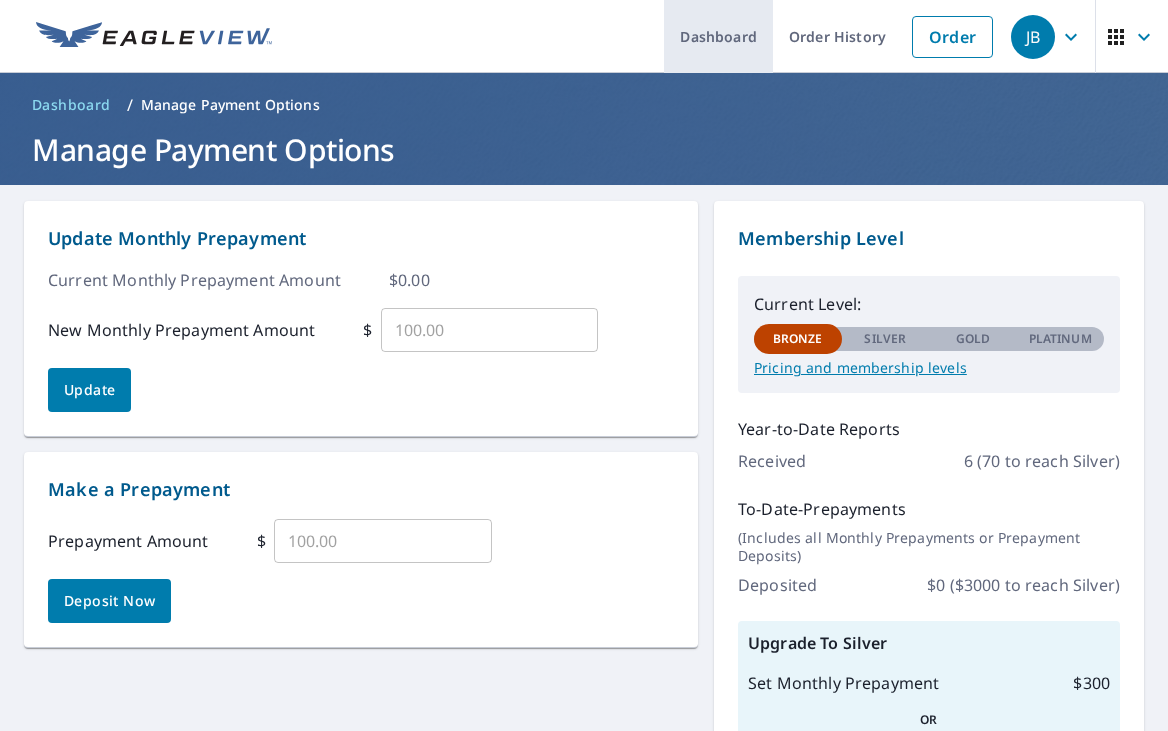 click on "Dashboard" at bounding box center (718, 36) 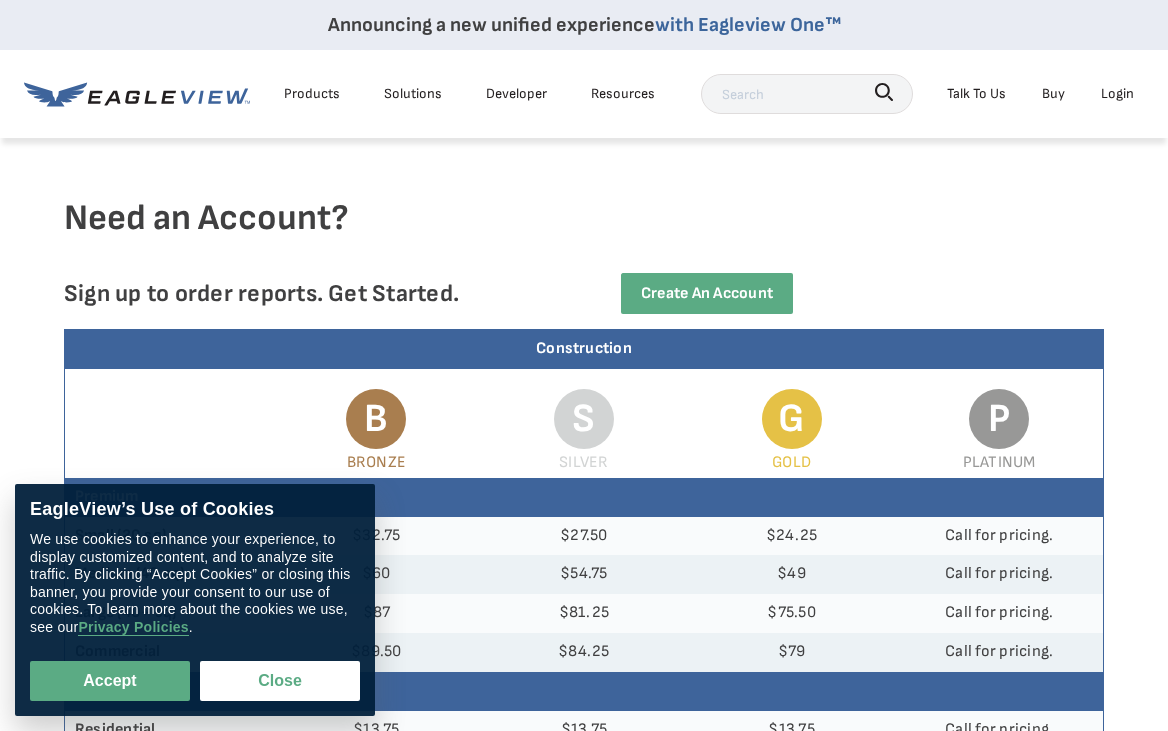 scroll, scrollTop: 0, scrollLeft: 0, axis: both 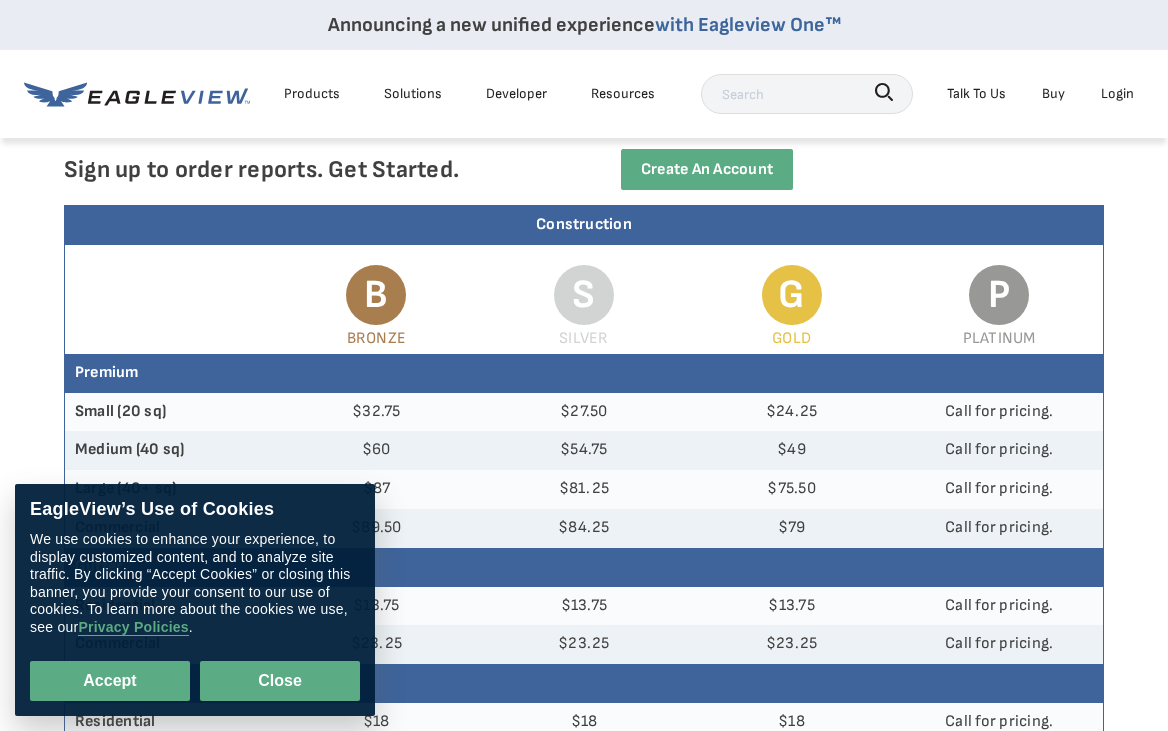 click on "Close" at bounding box center (280, 681) 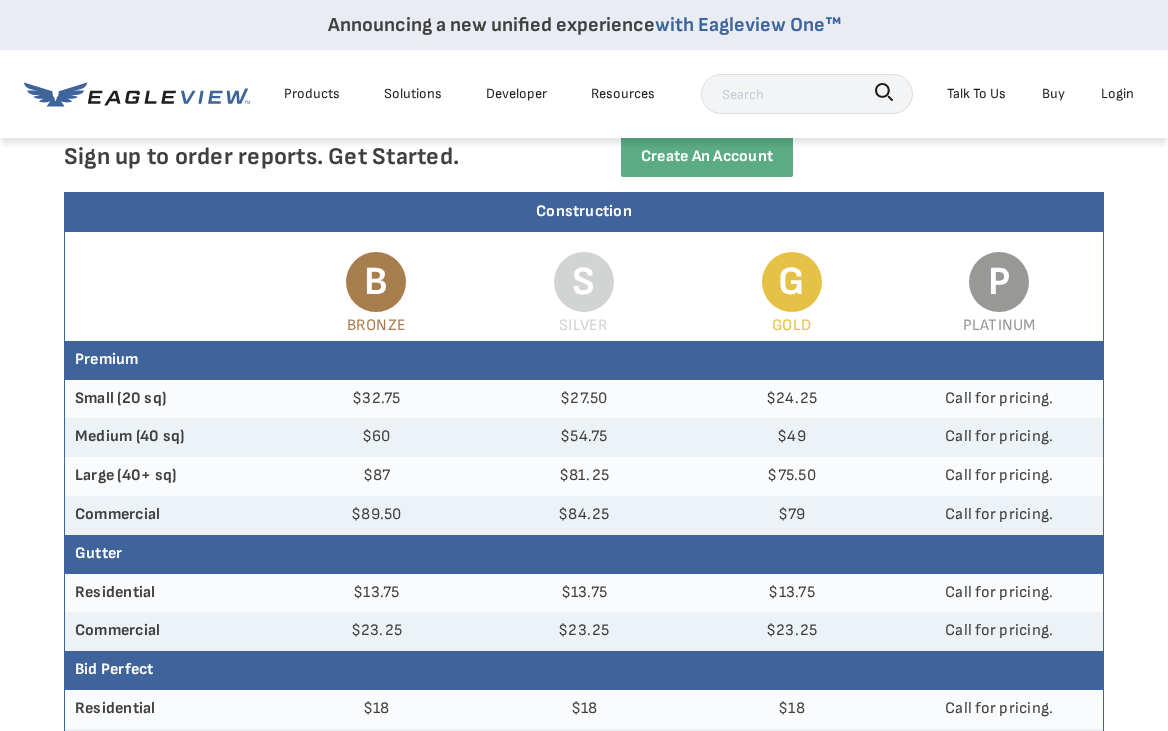 scroll, scrollTop: 141, scrollLeft: 0, axis: vertical 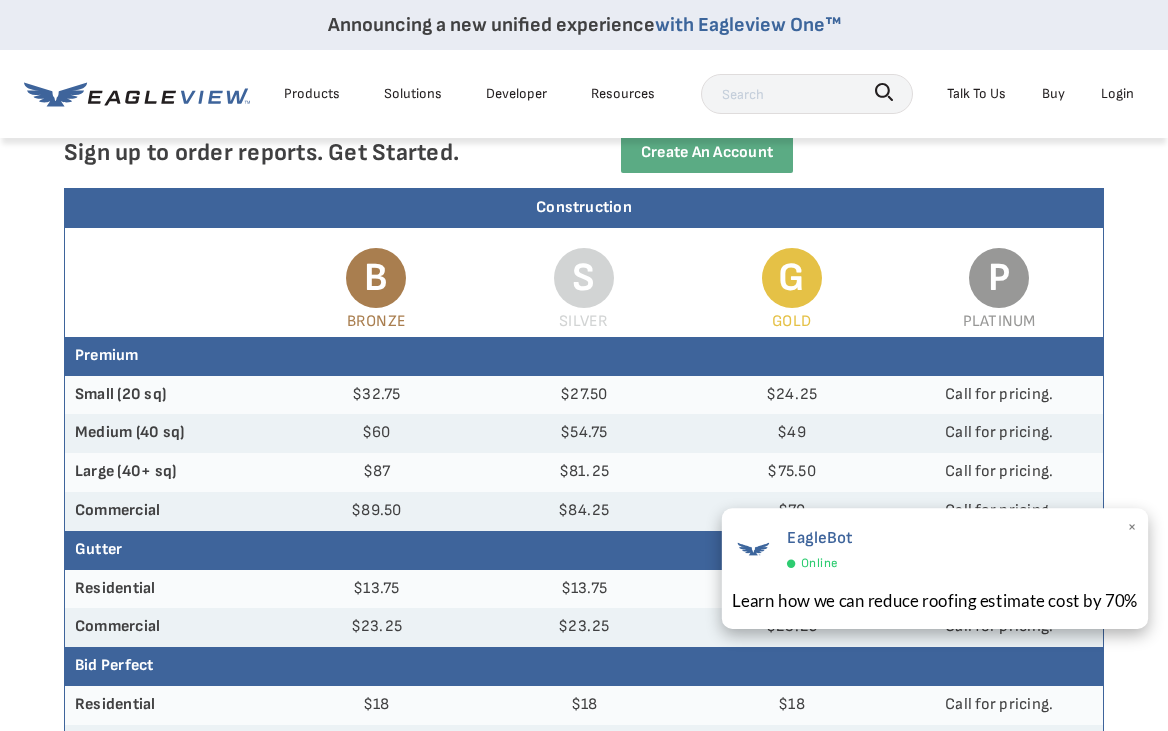 click on "×" at bounding box center (1132, 529) 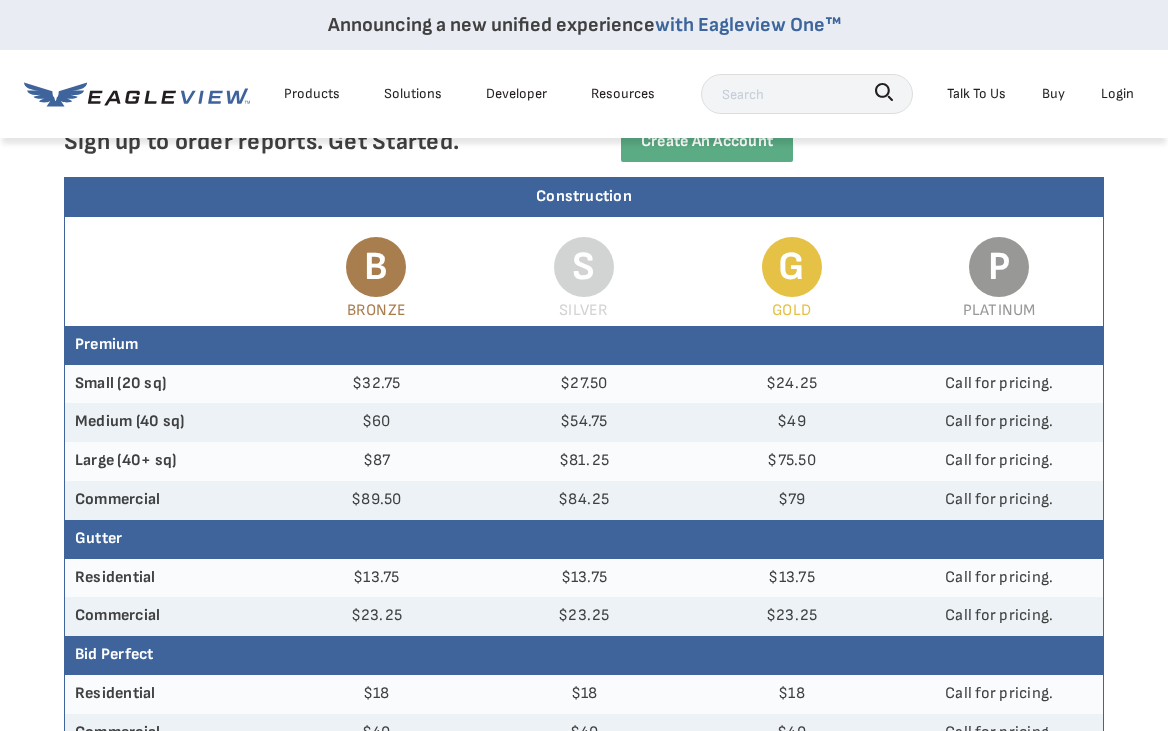 scroll, scrollTop: 0, scrollLeft: 0, axis: both 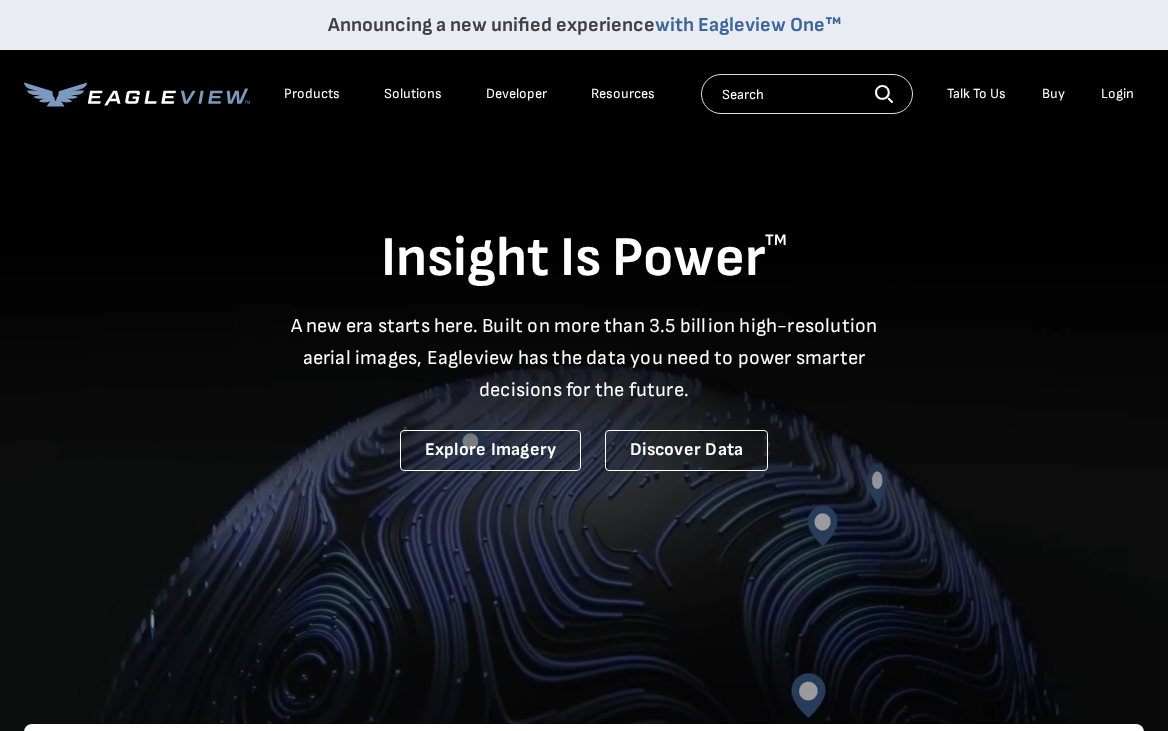 click on "Login" at bounding box center (1117, 94) 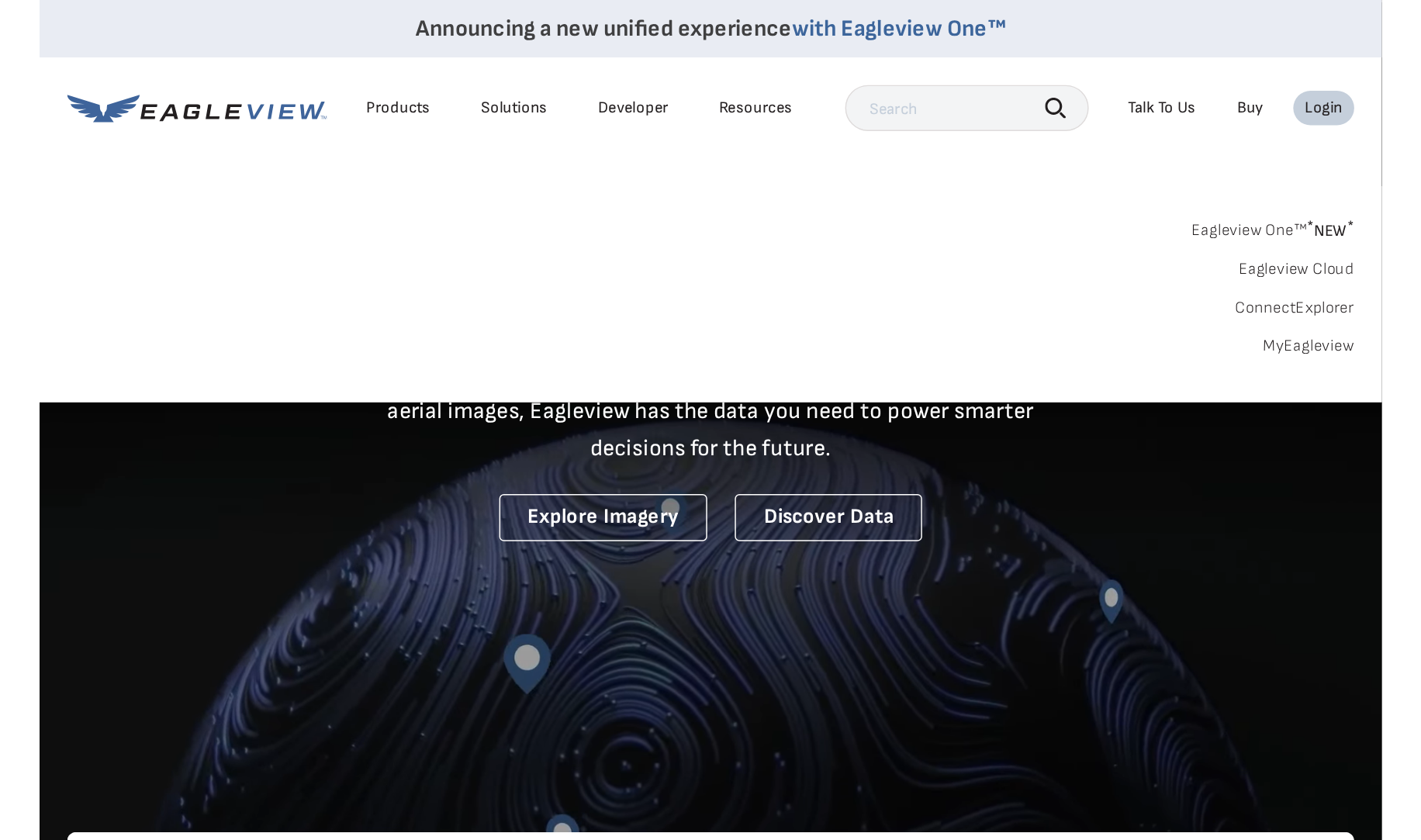 scroll, scrollTop: 1, scrollLeft: 0, axis: vertical 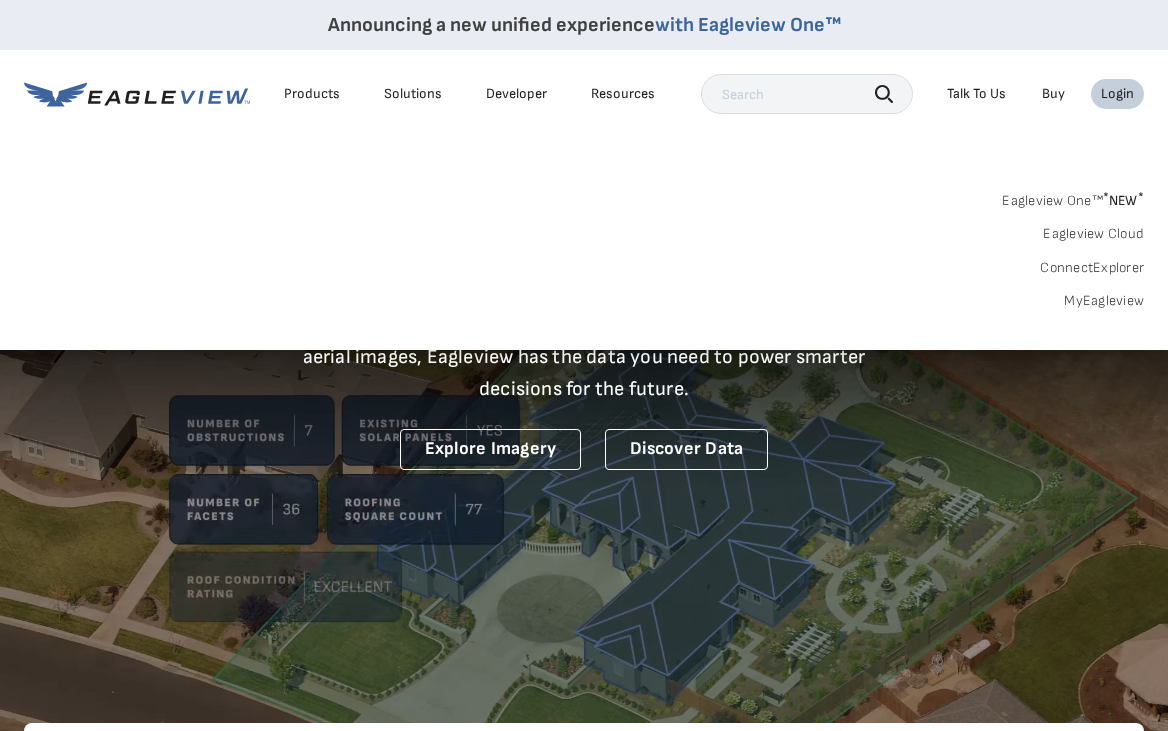 click on "MyEagleview" at bounding box center [1104, 301] 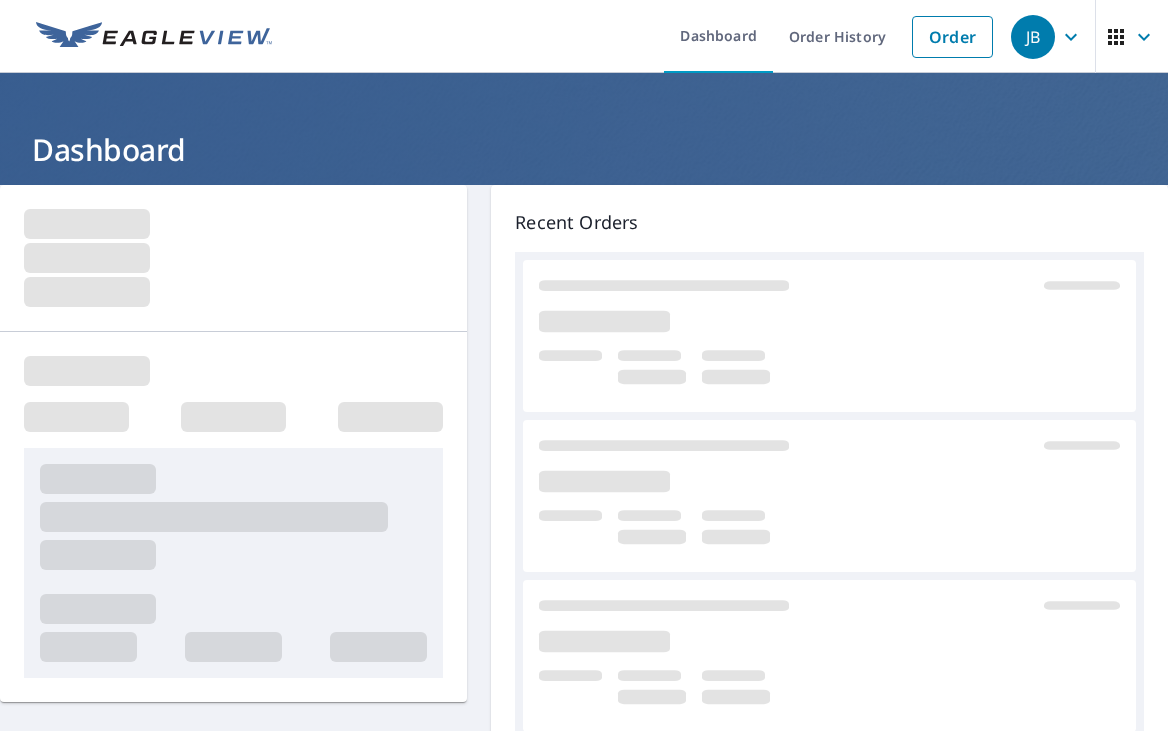 scroll, scrollTop: 0, scrollLeft: 0, axis: both 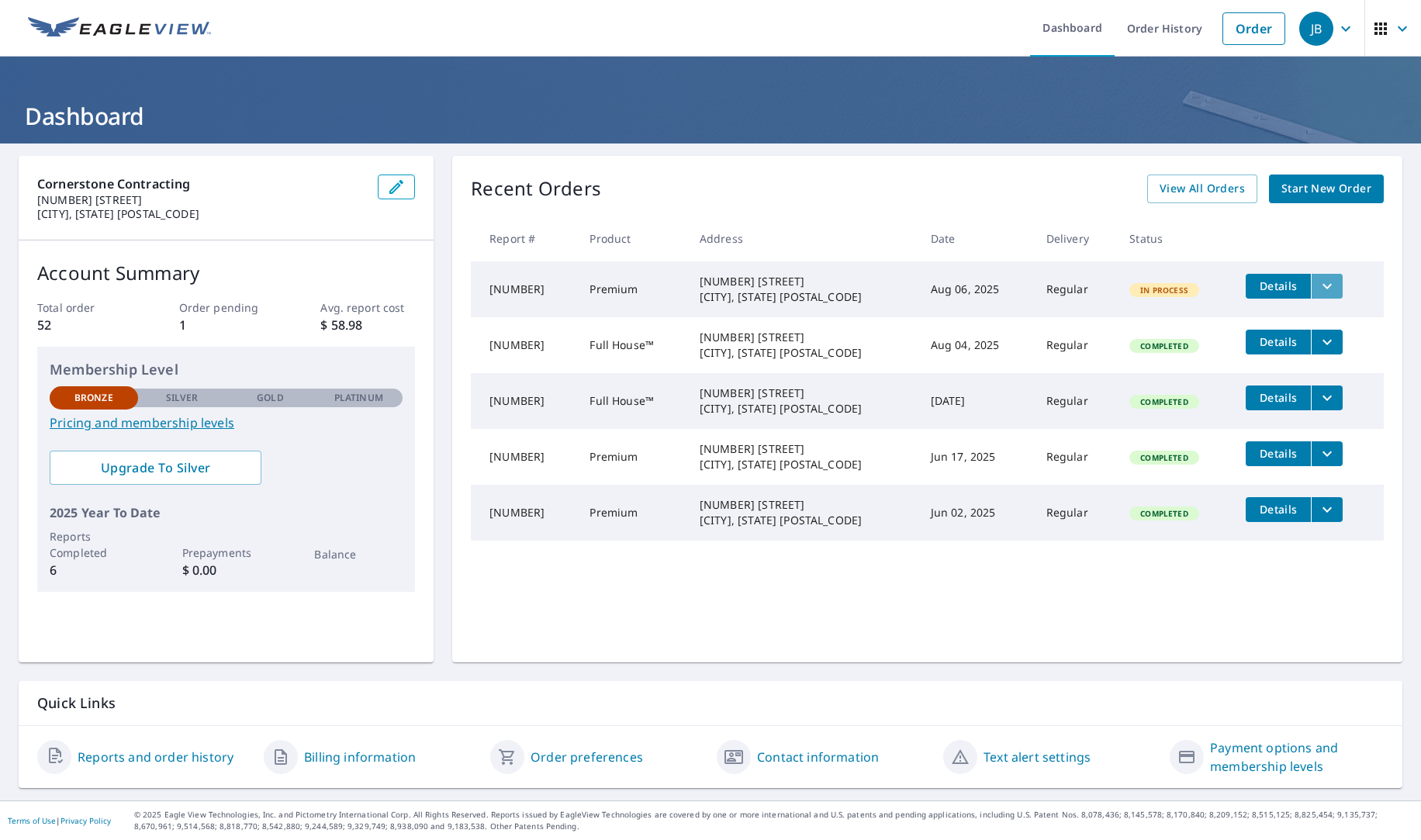 click 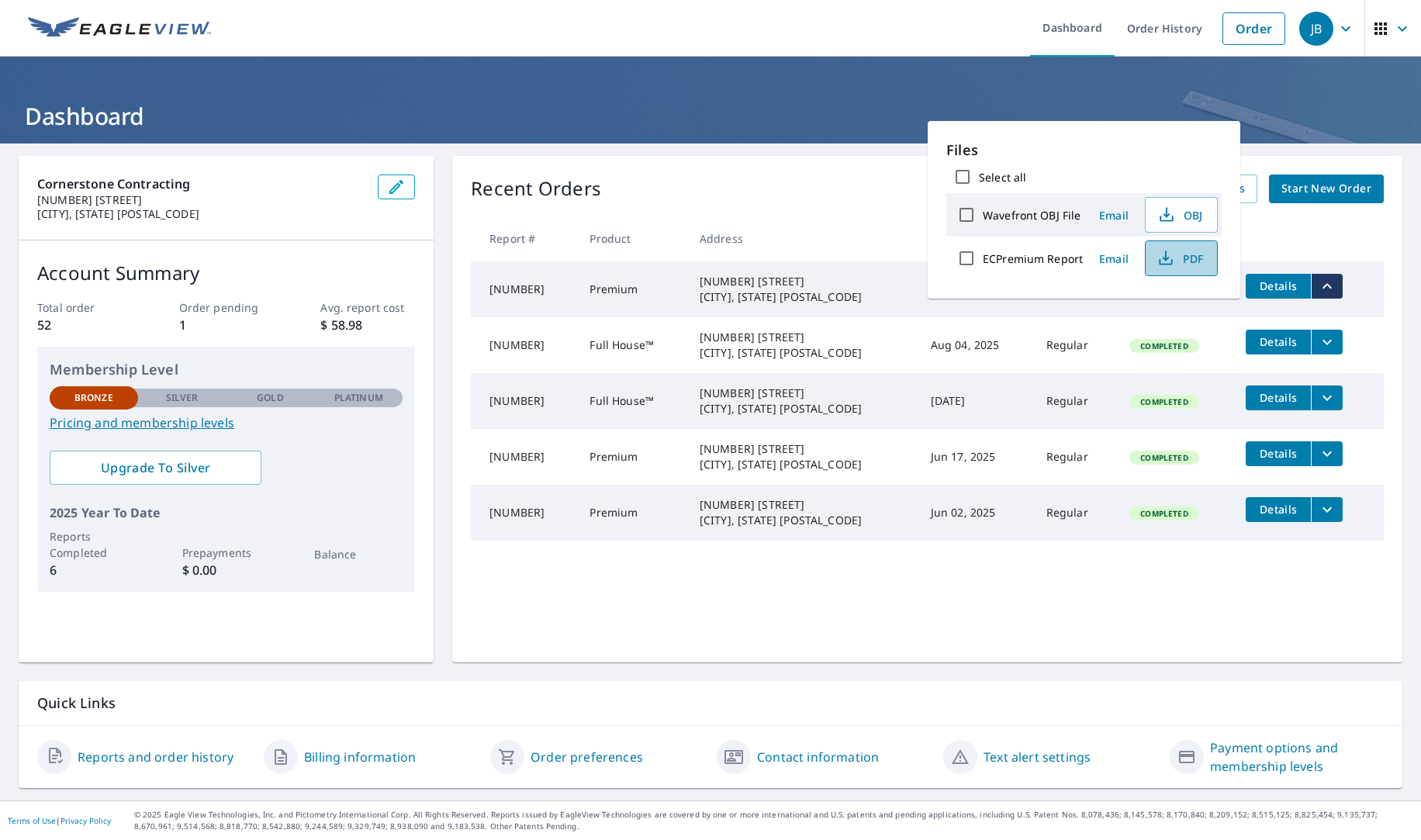 click on "PDF" at bounding box center [1180, 258] 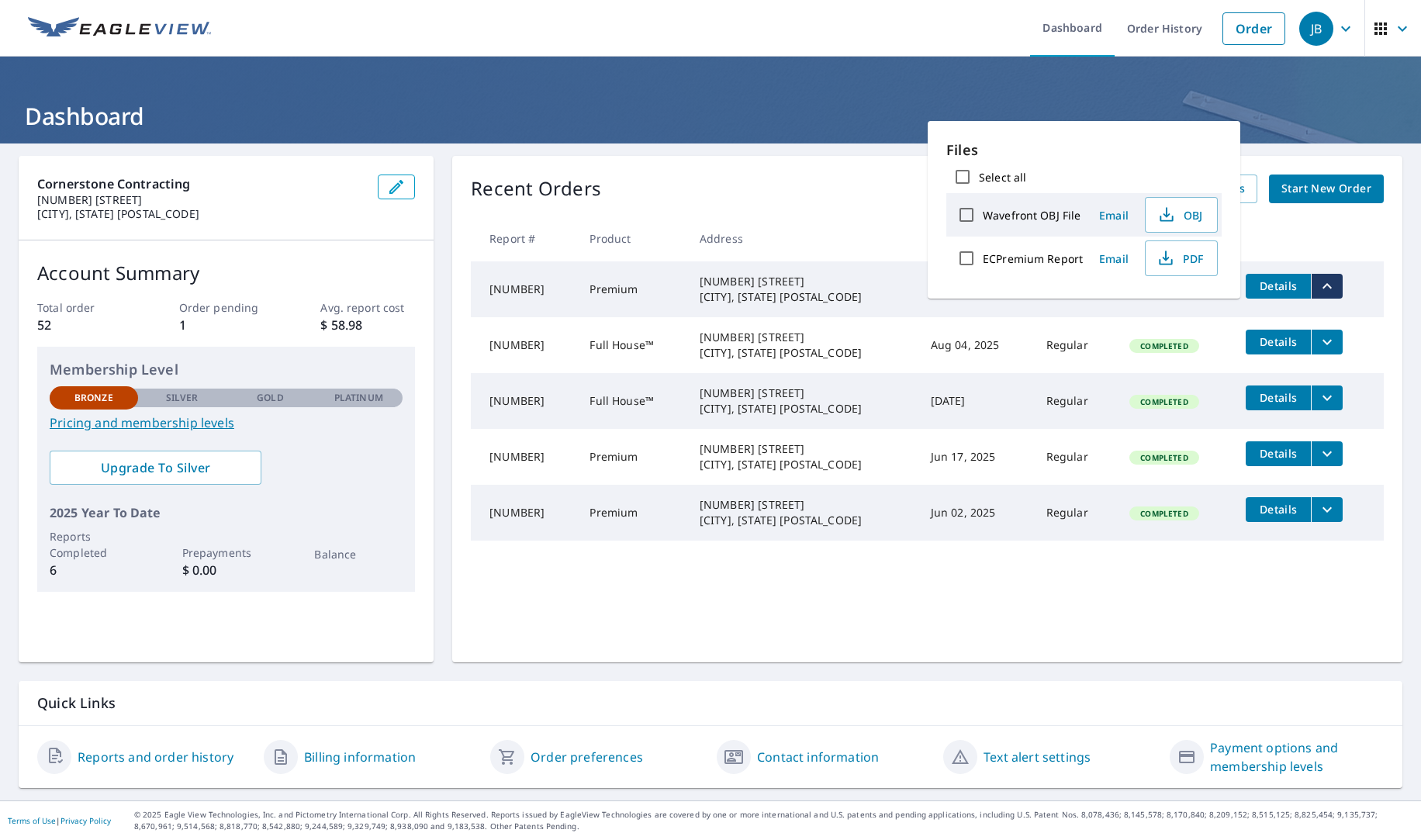 click on "[NUMBER] [STREET]
[CITY], [STATE] [POSTAL_CODE]" at bounding box center [803, 289] 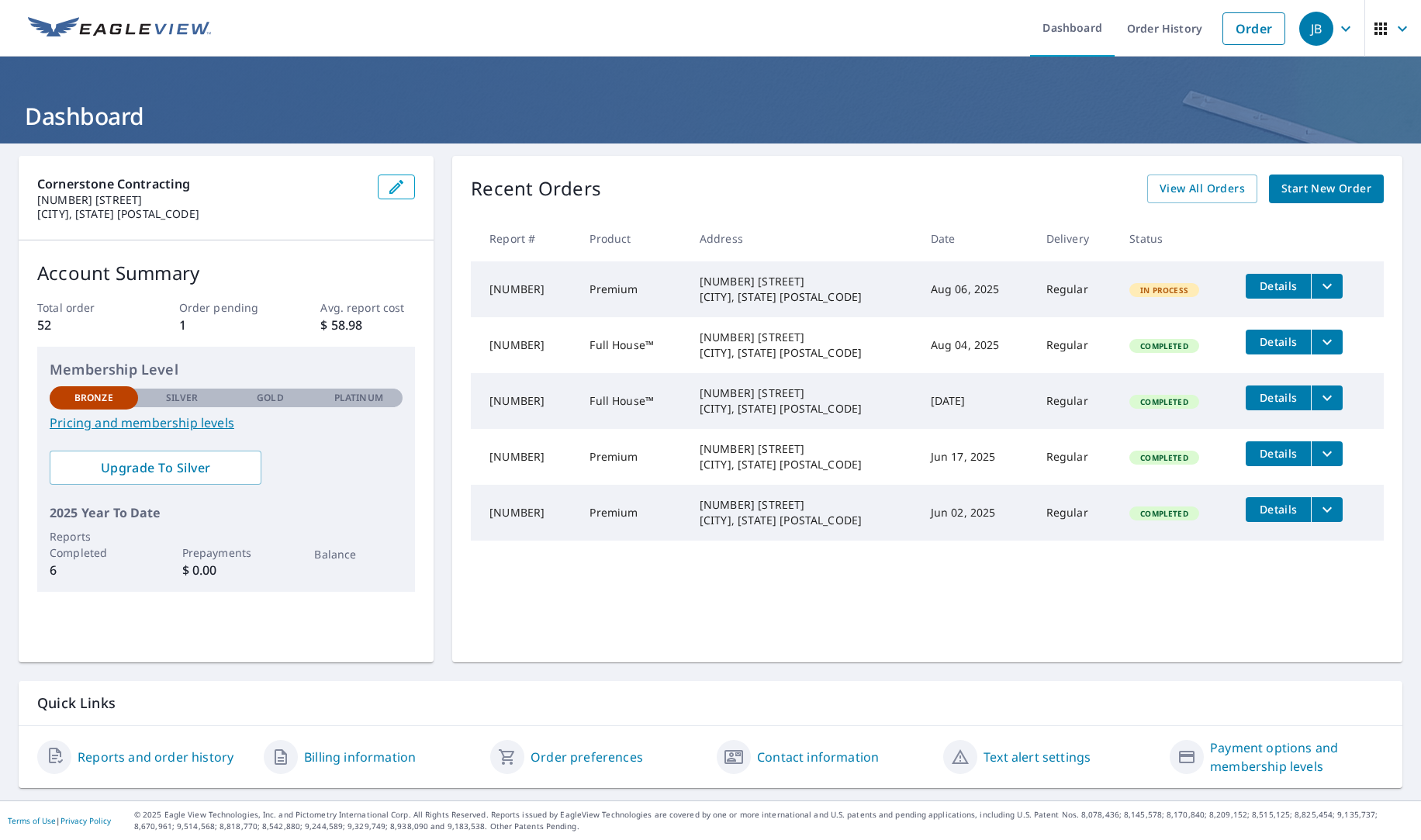 click on "Premium" at bounding box center (631, 289) 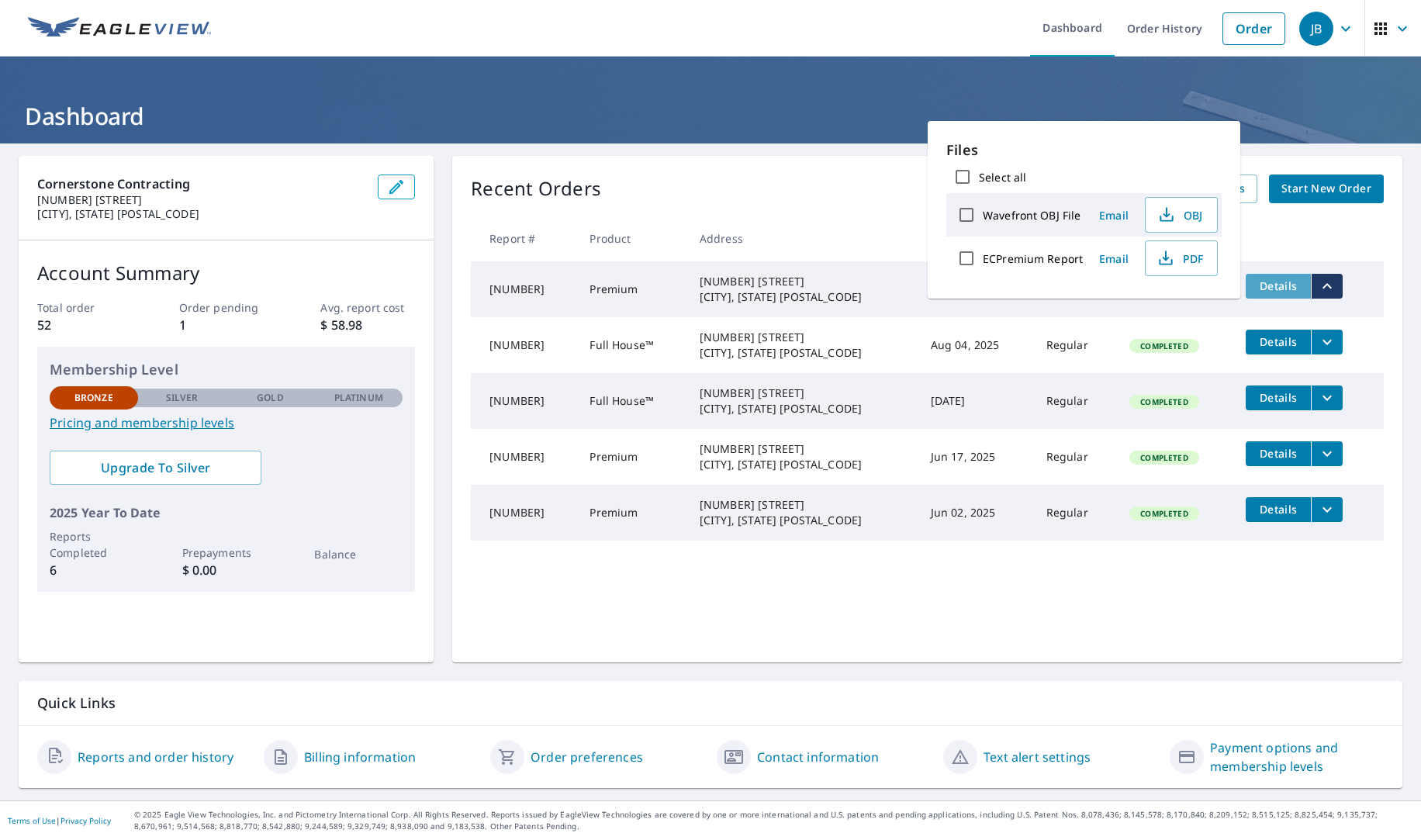 click on "Details" at bounding box center (1278, 285) 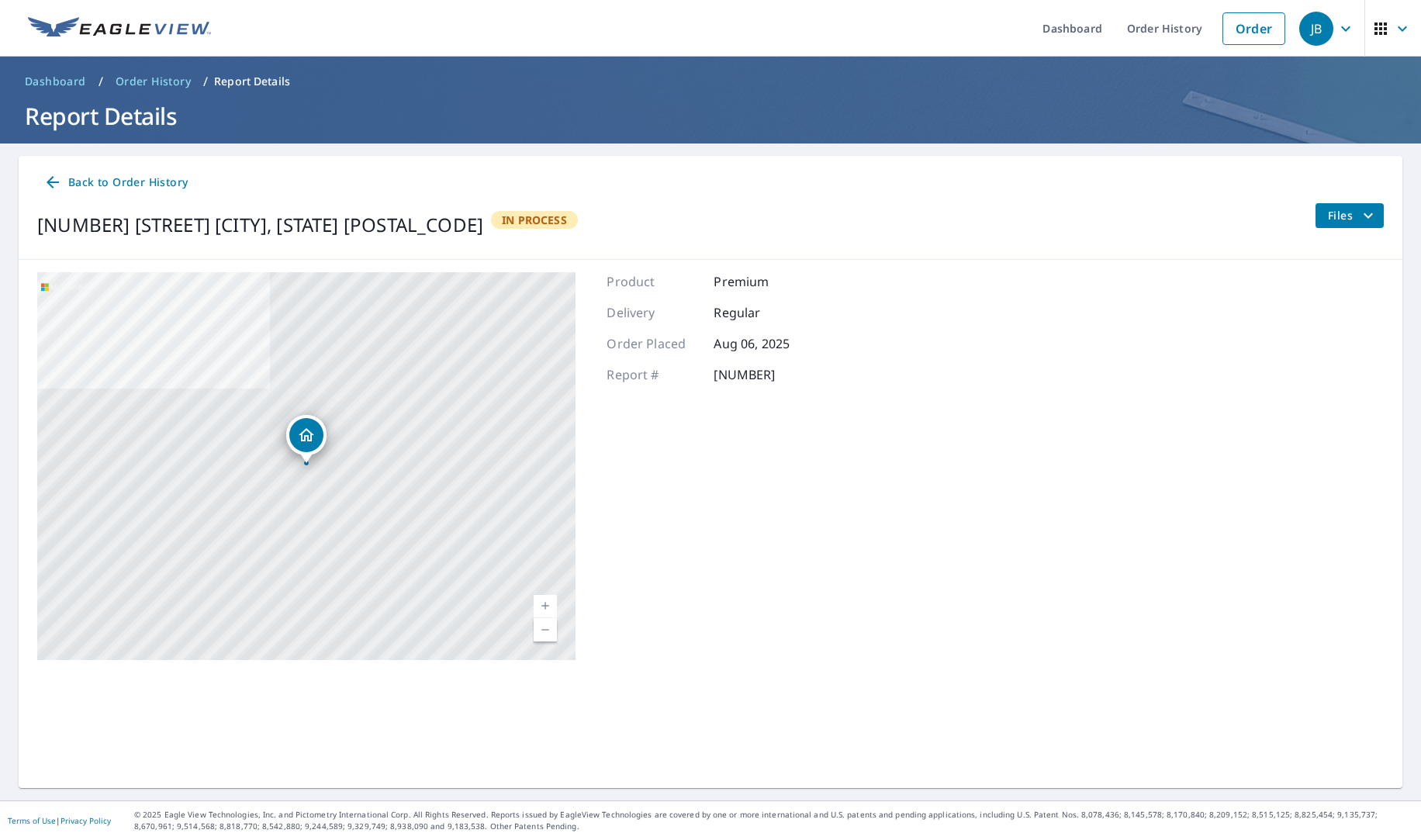 click on "Back to Order History" at bounding box center (116, 182) 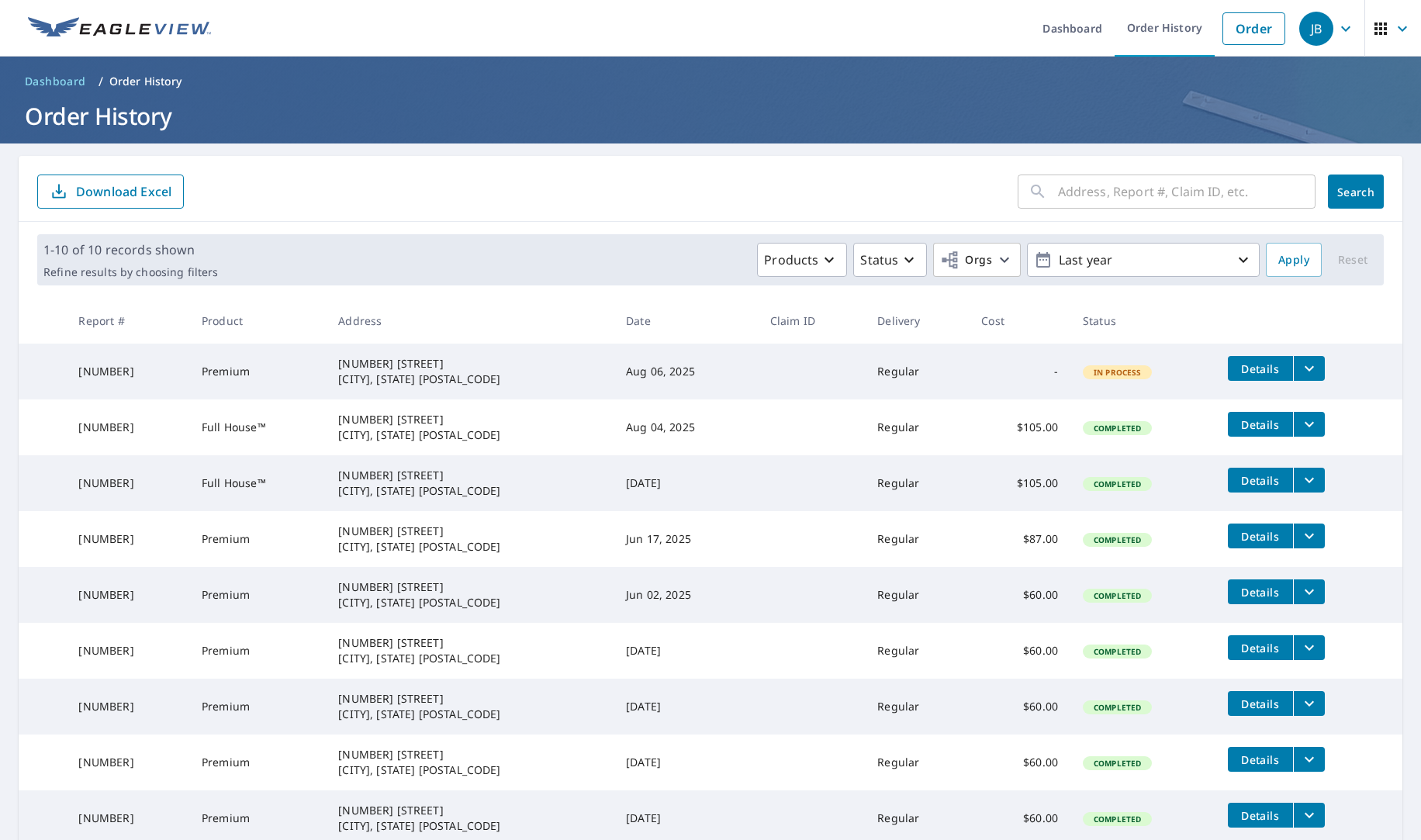 click on "Dashboard" at bounding box center [55, 81] 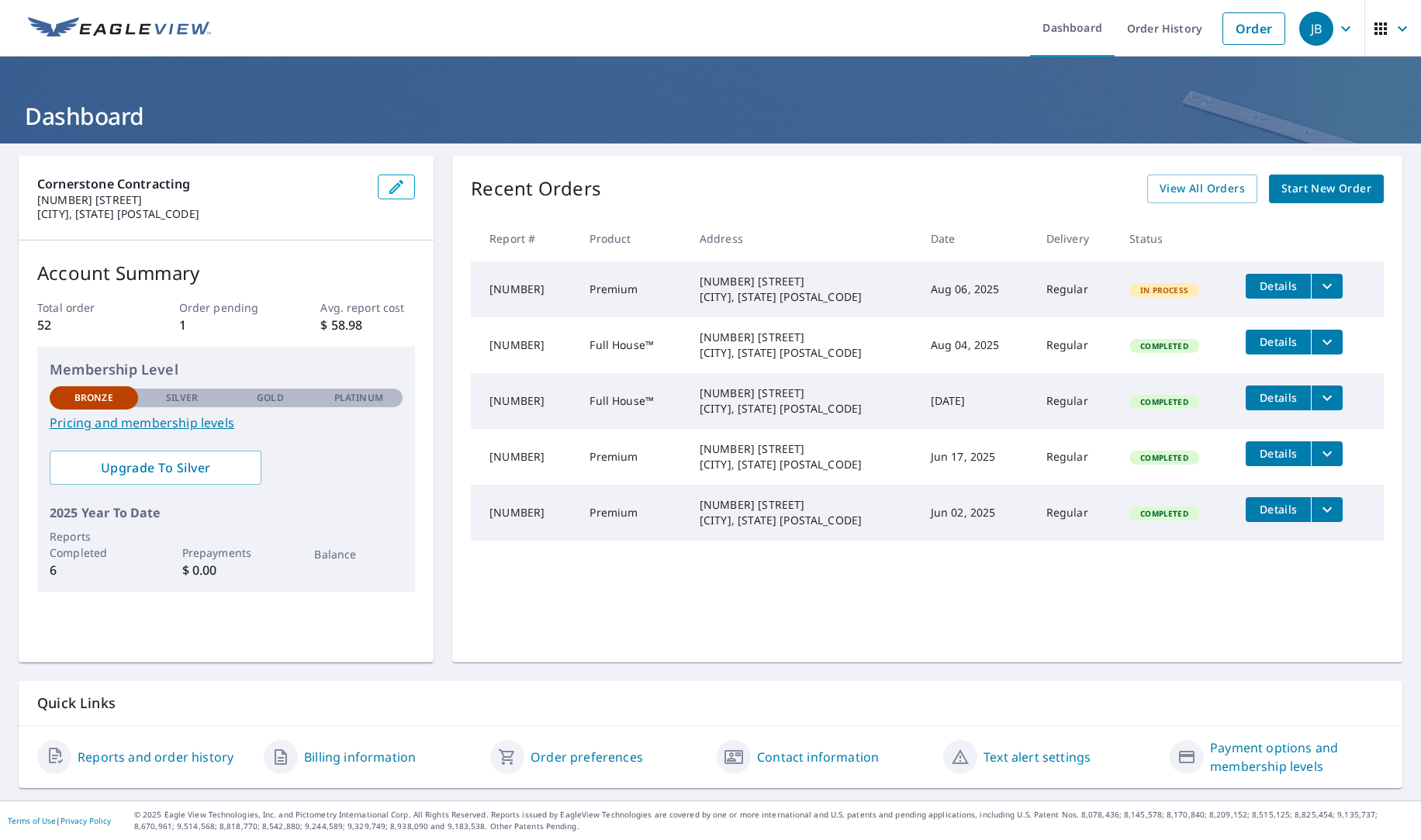 scroll, scrollTop: 0, scrollLeft: 0, axis: both 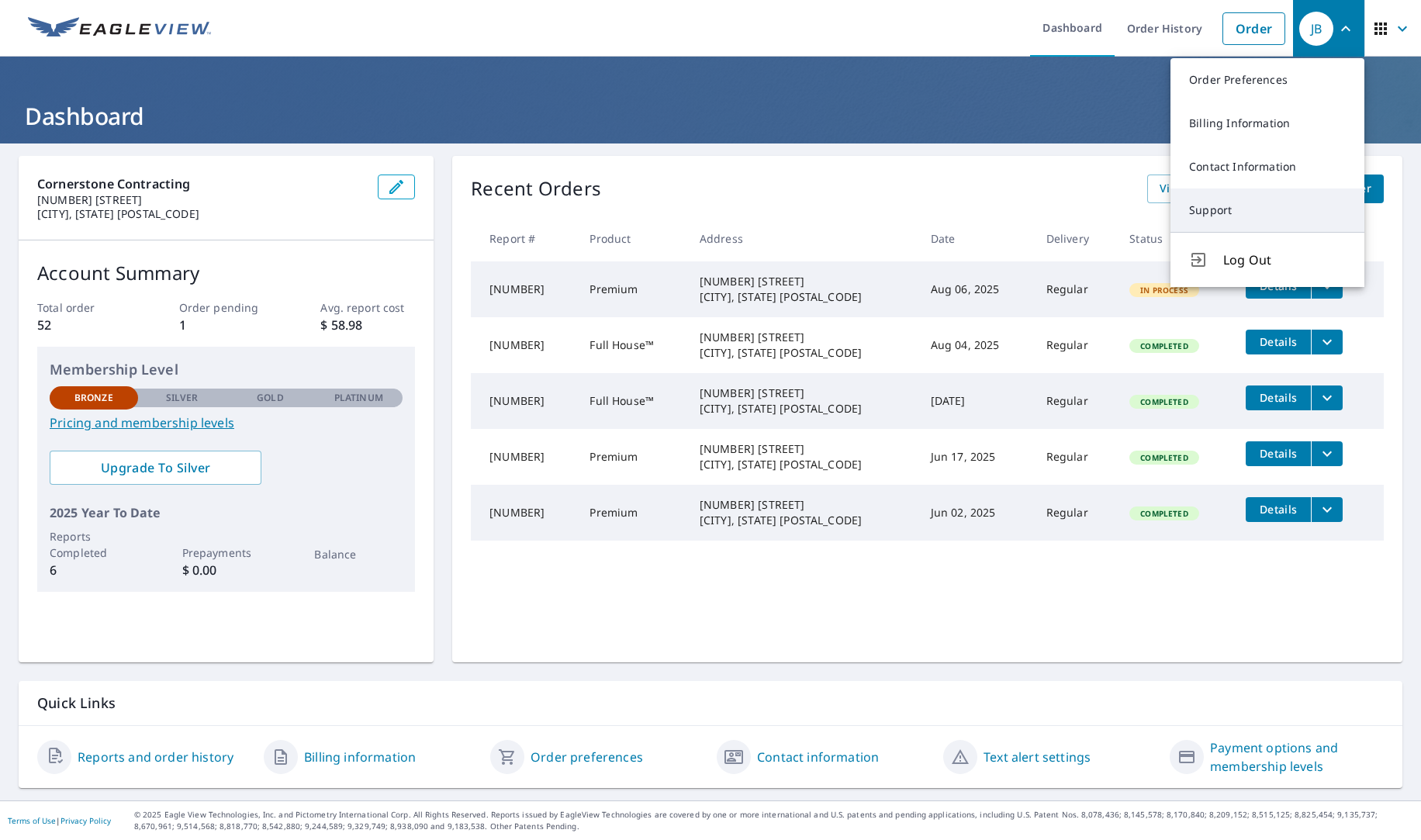 click on "Support" at bounding box center (1267, 210) 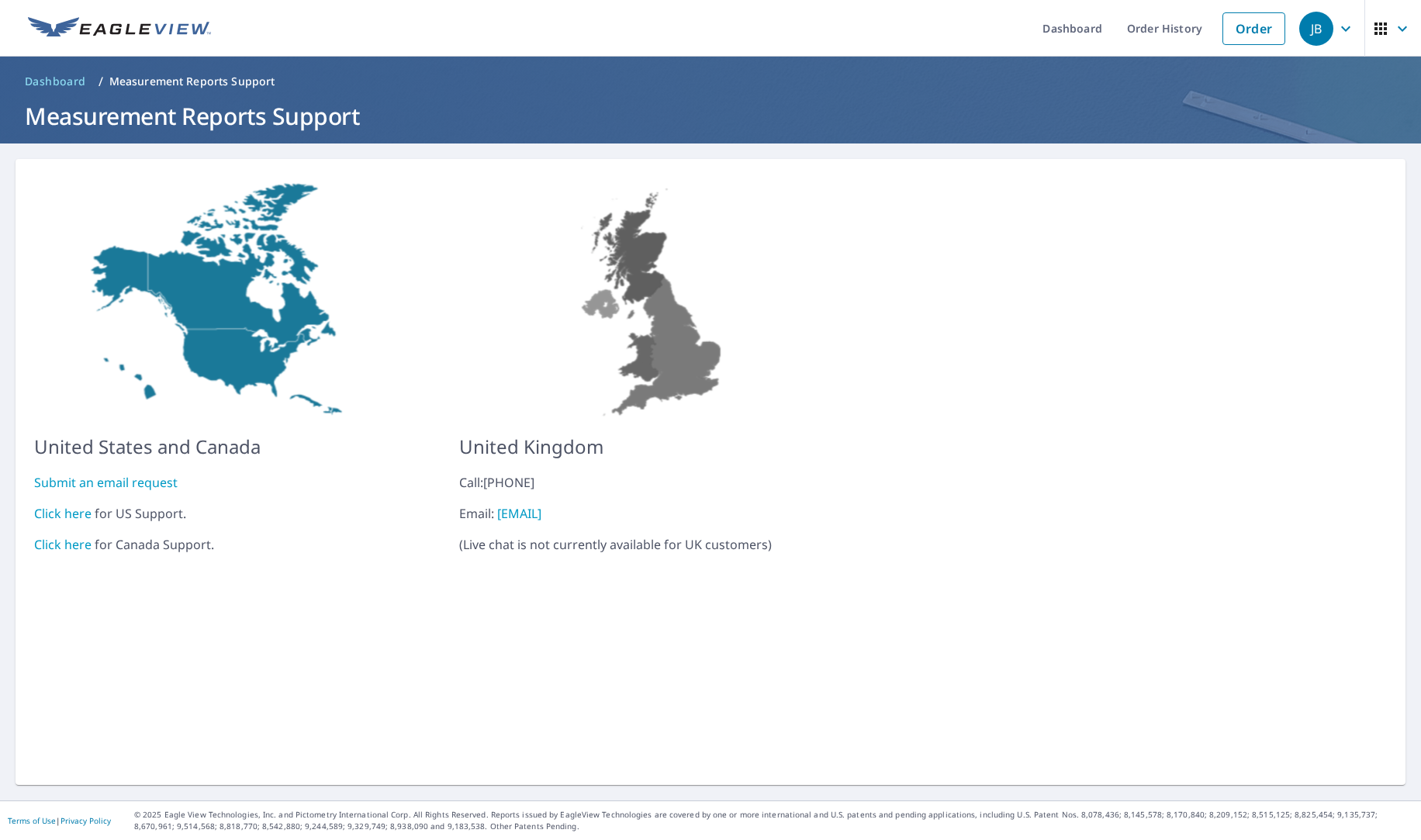 click on "Submit an email request" at bounding box center (105, 482) 